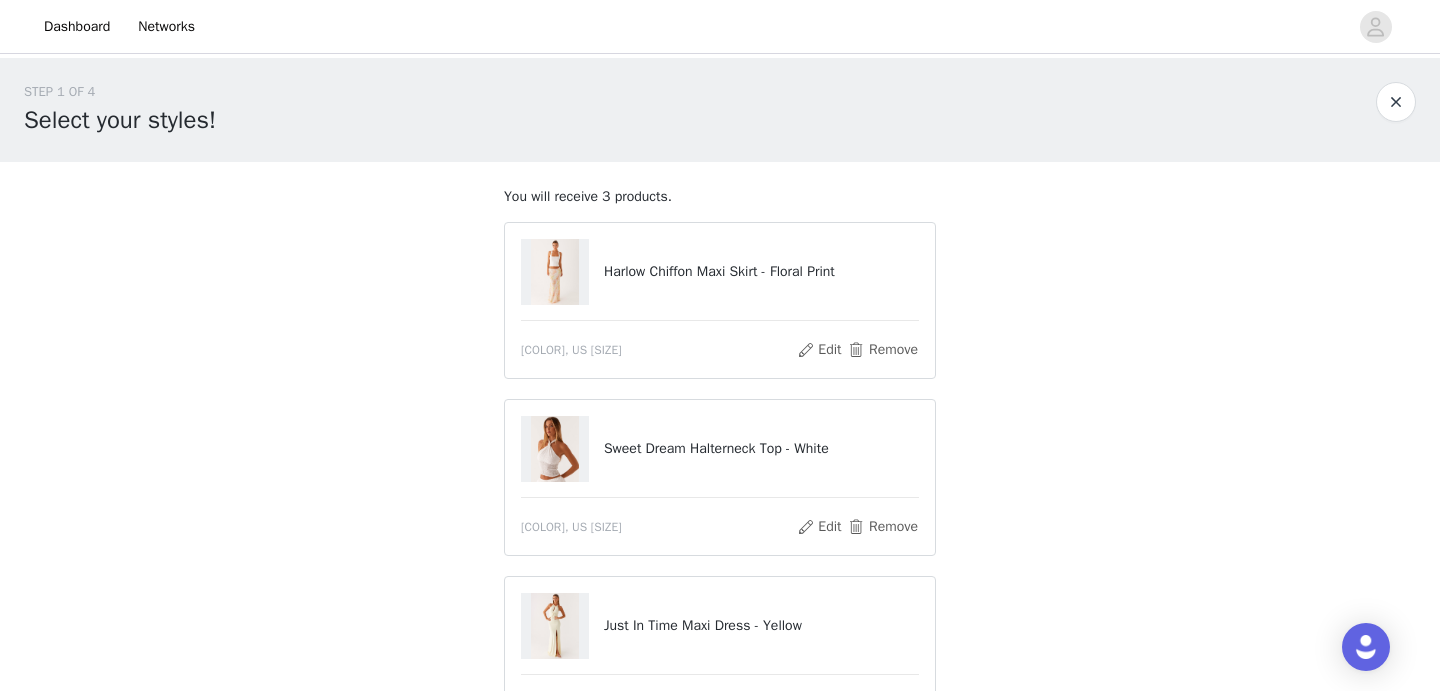 scroll, scrollTop: 104, scrollLeft: 0, axis: vertical 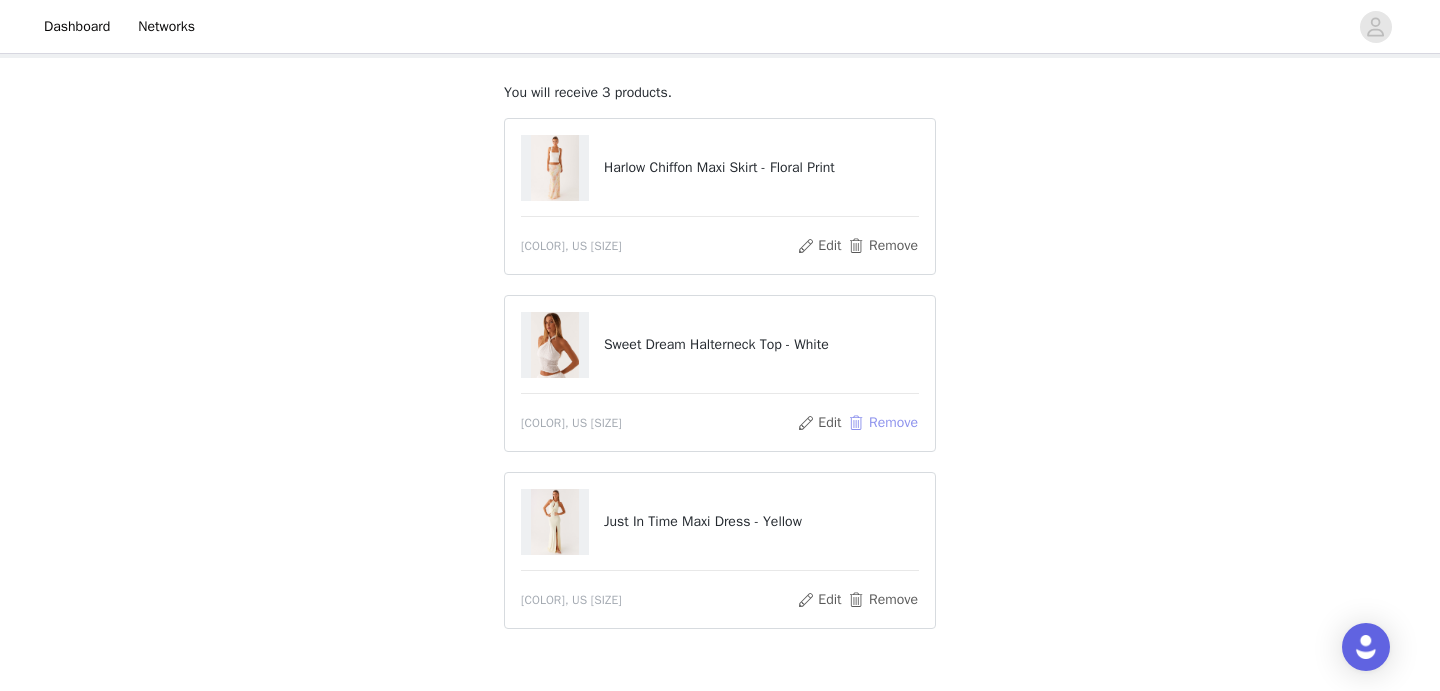 click on "Remove" at bounding box center (883, 423) 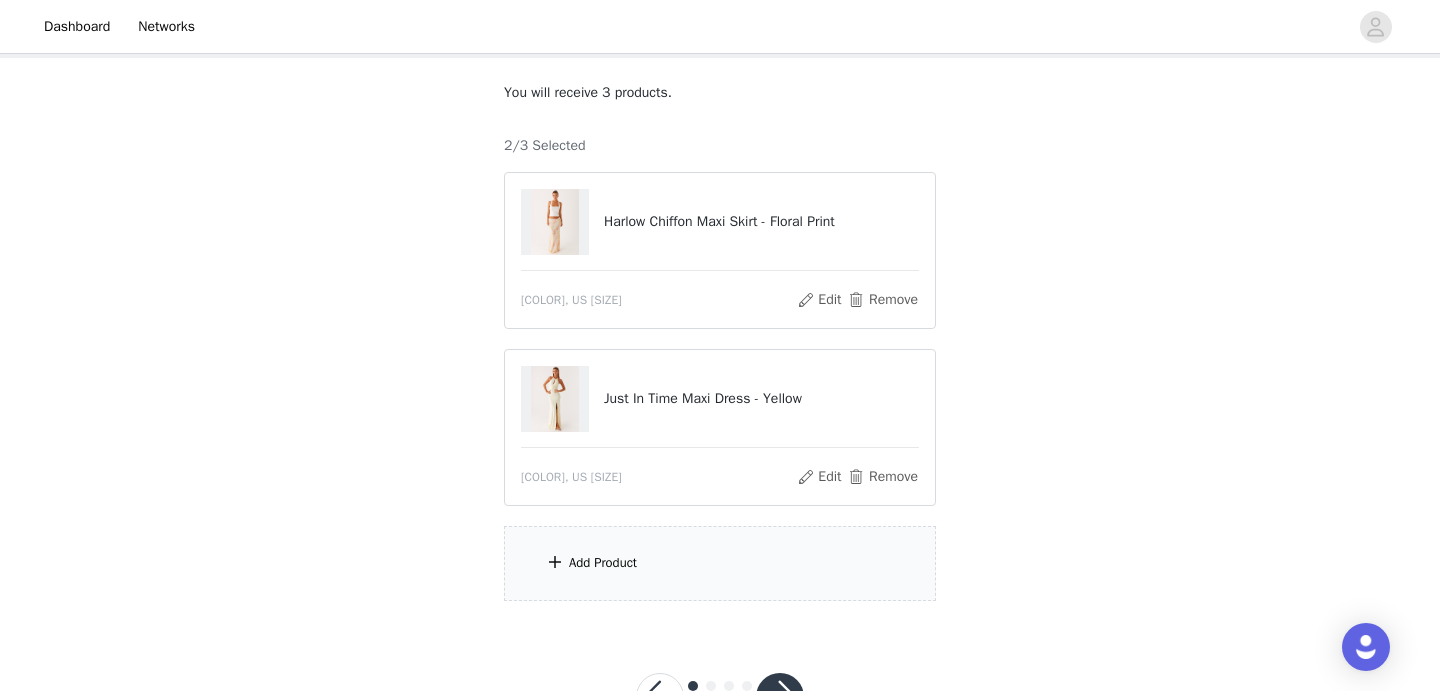 click on "Add Product" at bounding box center (720, 563) 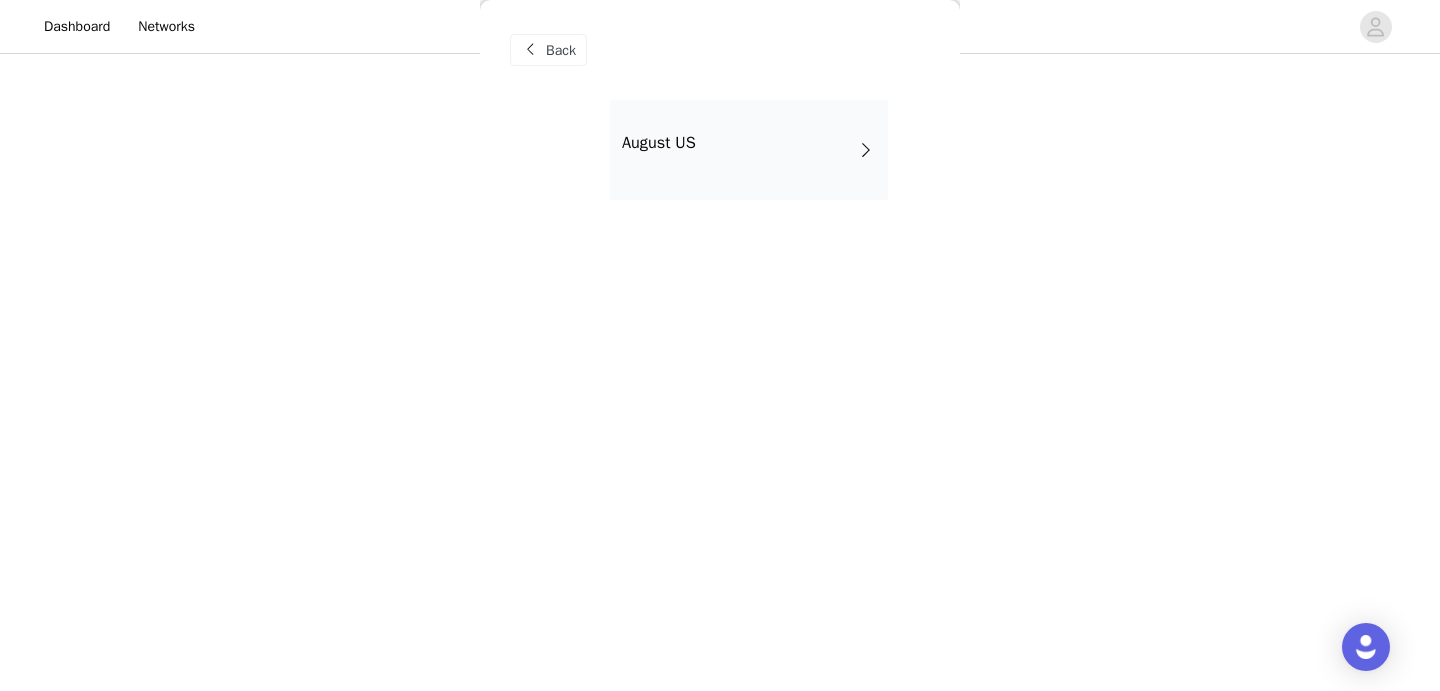 scroll, scrollTop: 181, scrollLeft: 0, axis: vertical 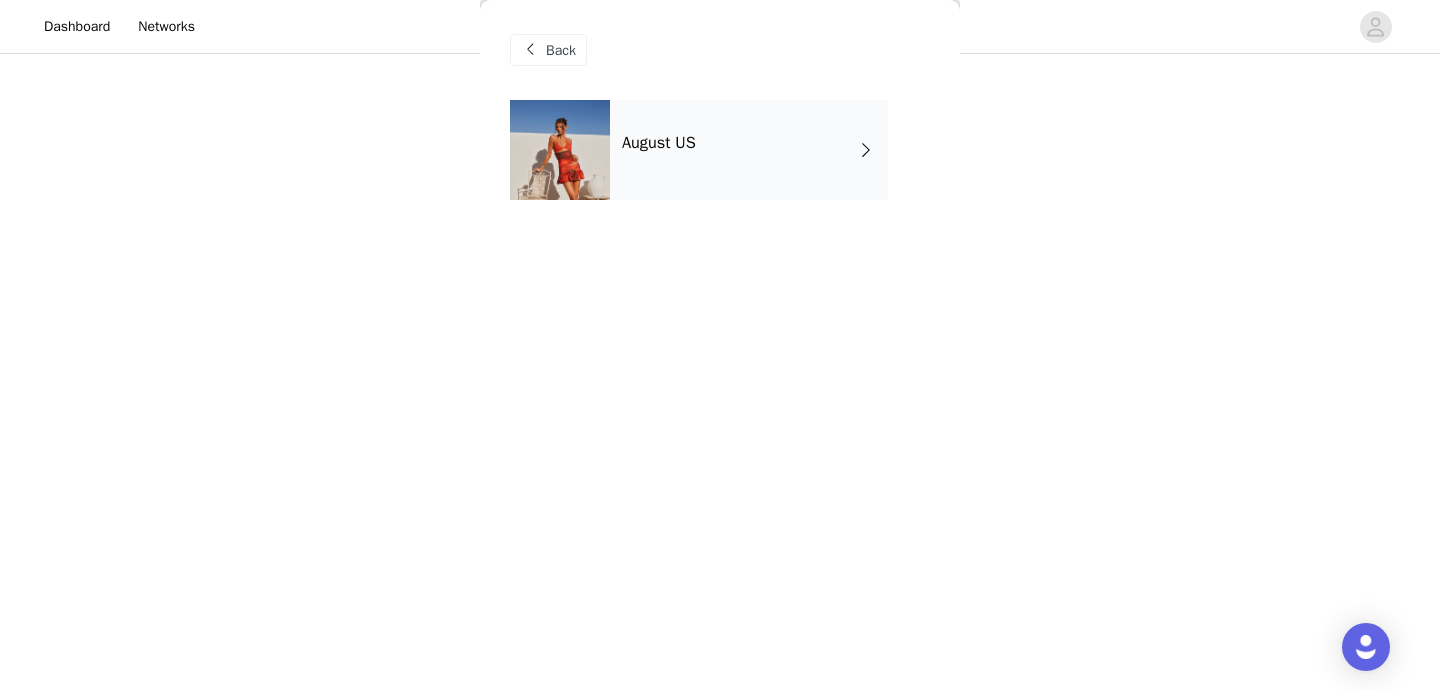 click on "August US" at bounding box center (749, 150) 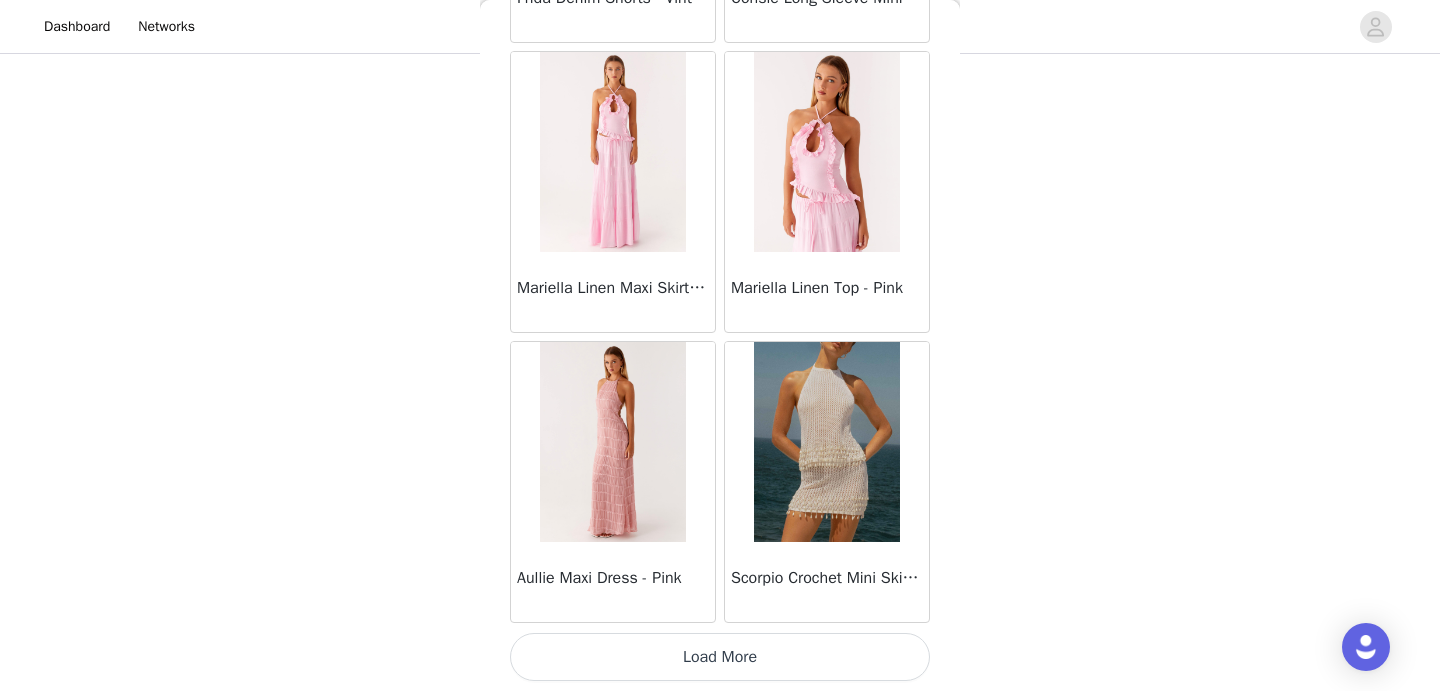 click on "Load More" at bounding box center [720, 657] 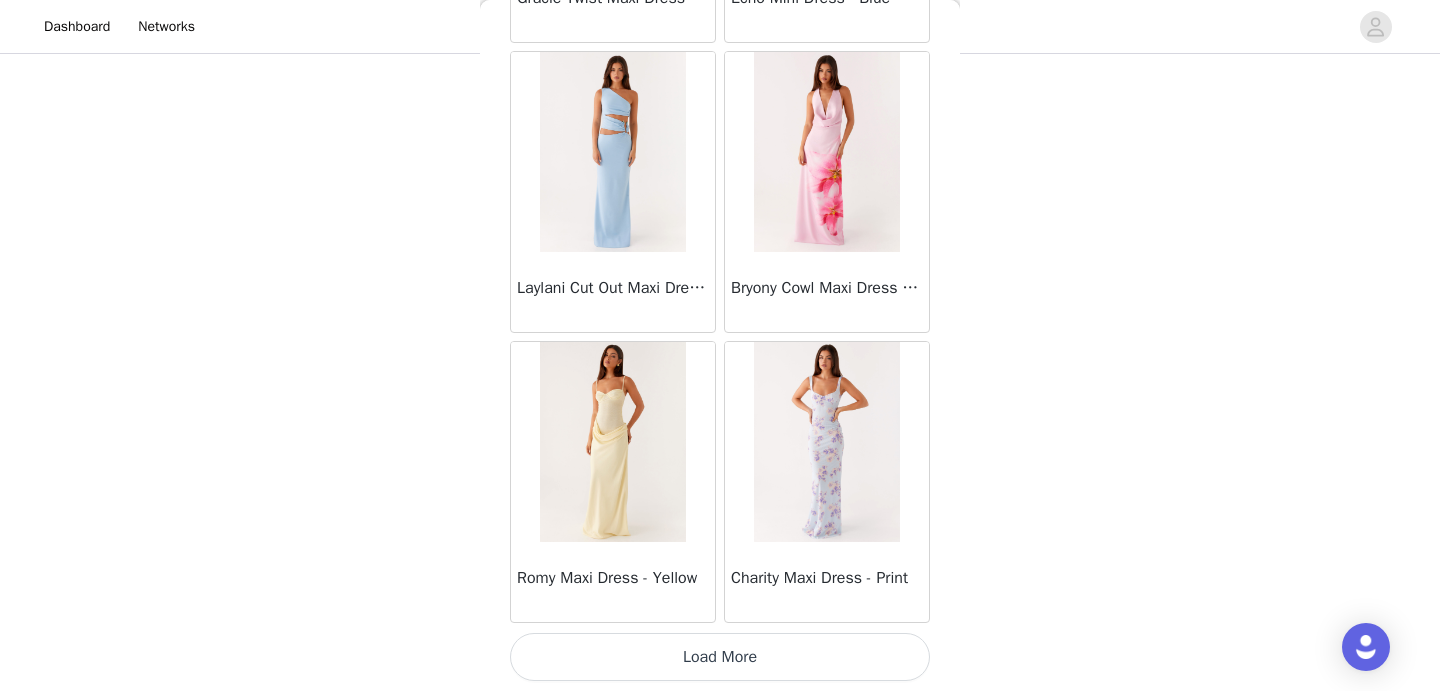 scroll, scrollTop: 5269, scrollLeft: 0, axis: vertical 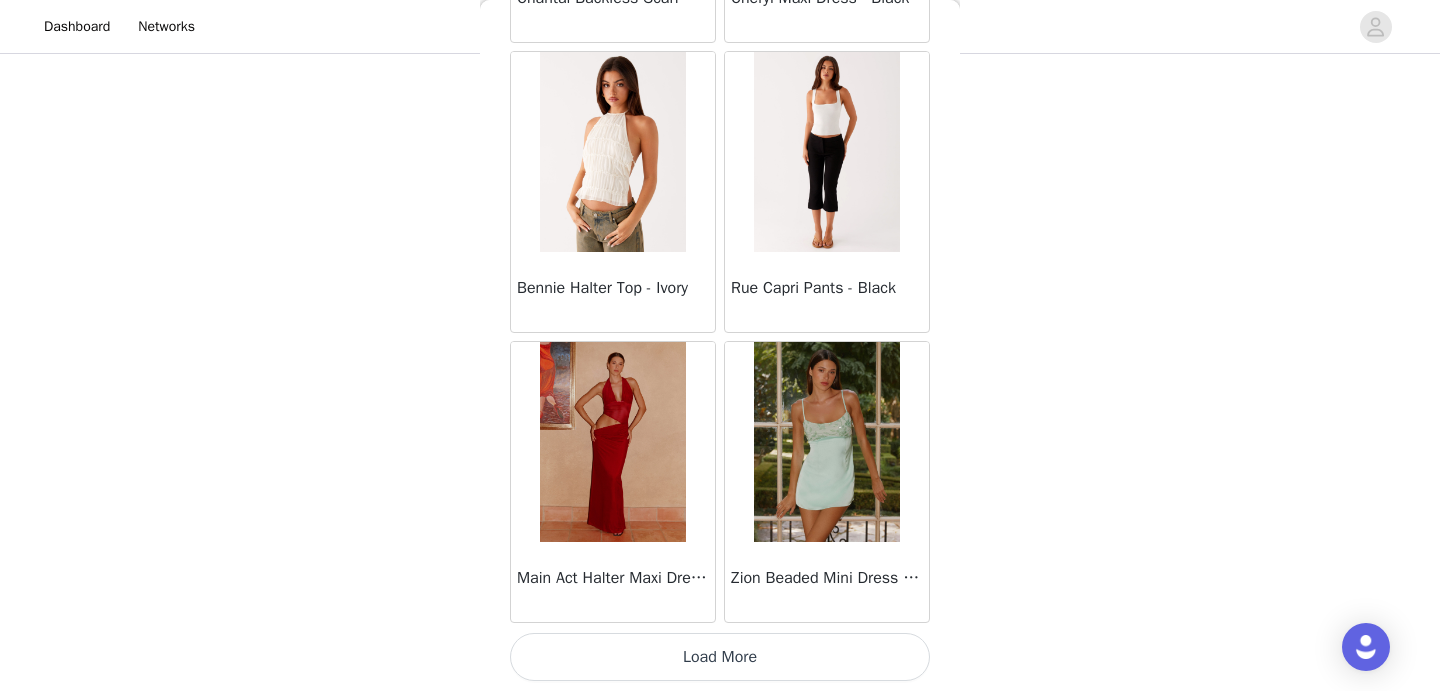 click on "Load More" at bounding box center (720, 657) 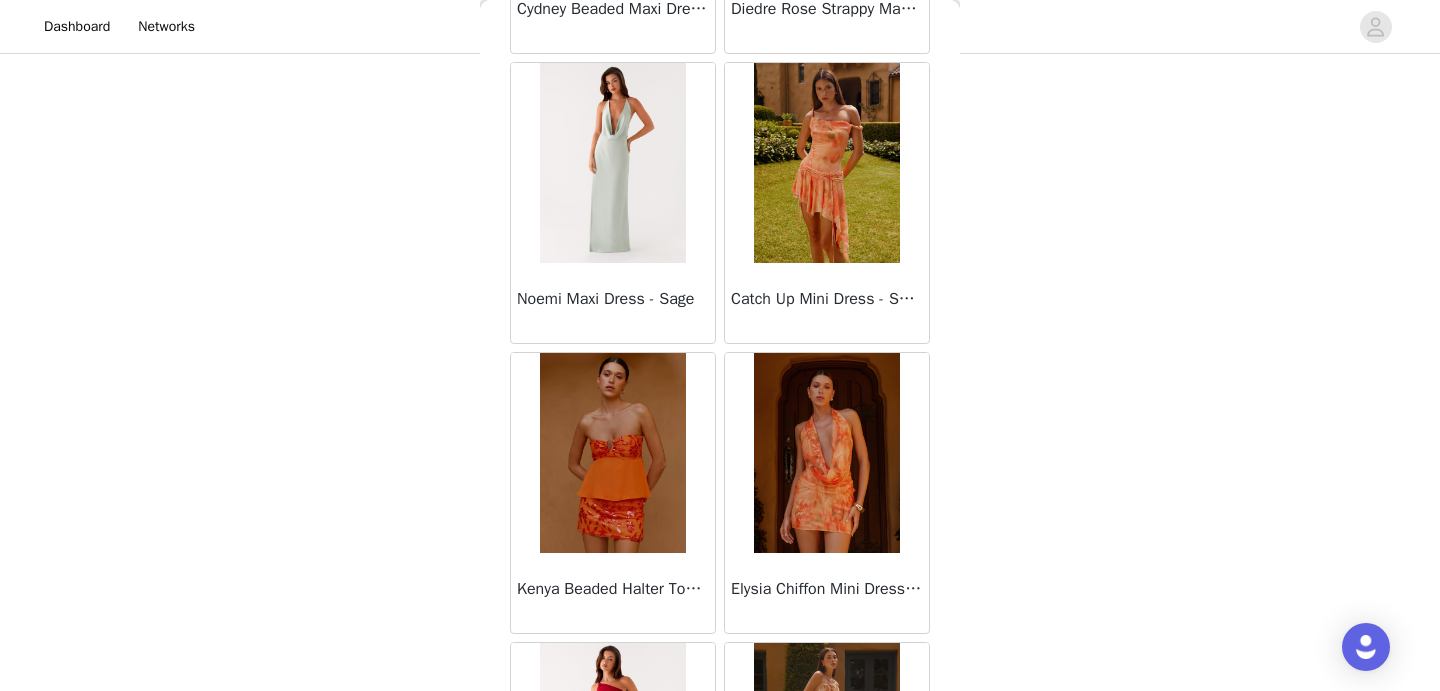 scroll, scrollTop: 9900, scrollLeft: 0, axis: vertical 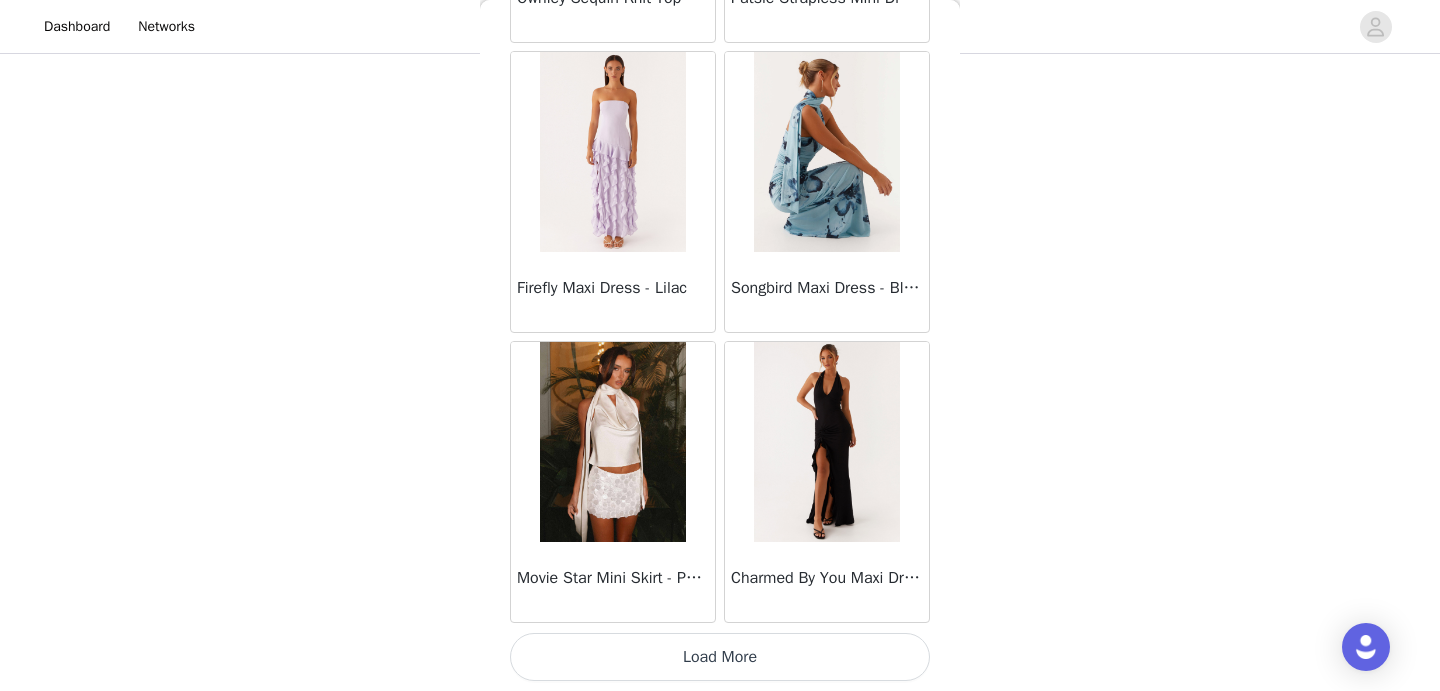 click on "Load More" at bounding box center (720, 657) 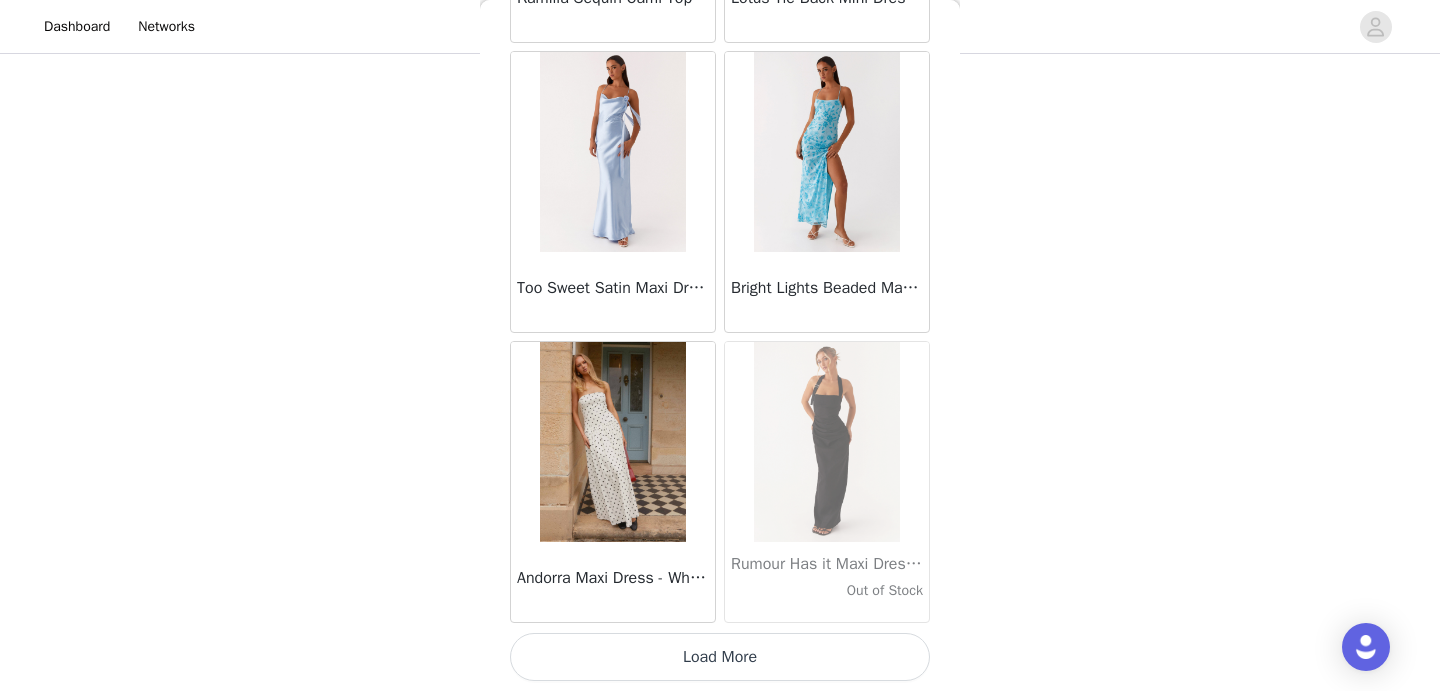 scroll, scrollTop: 13969, scrollLeft: 0, axis: vertical 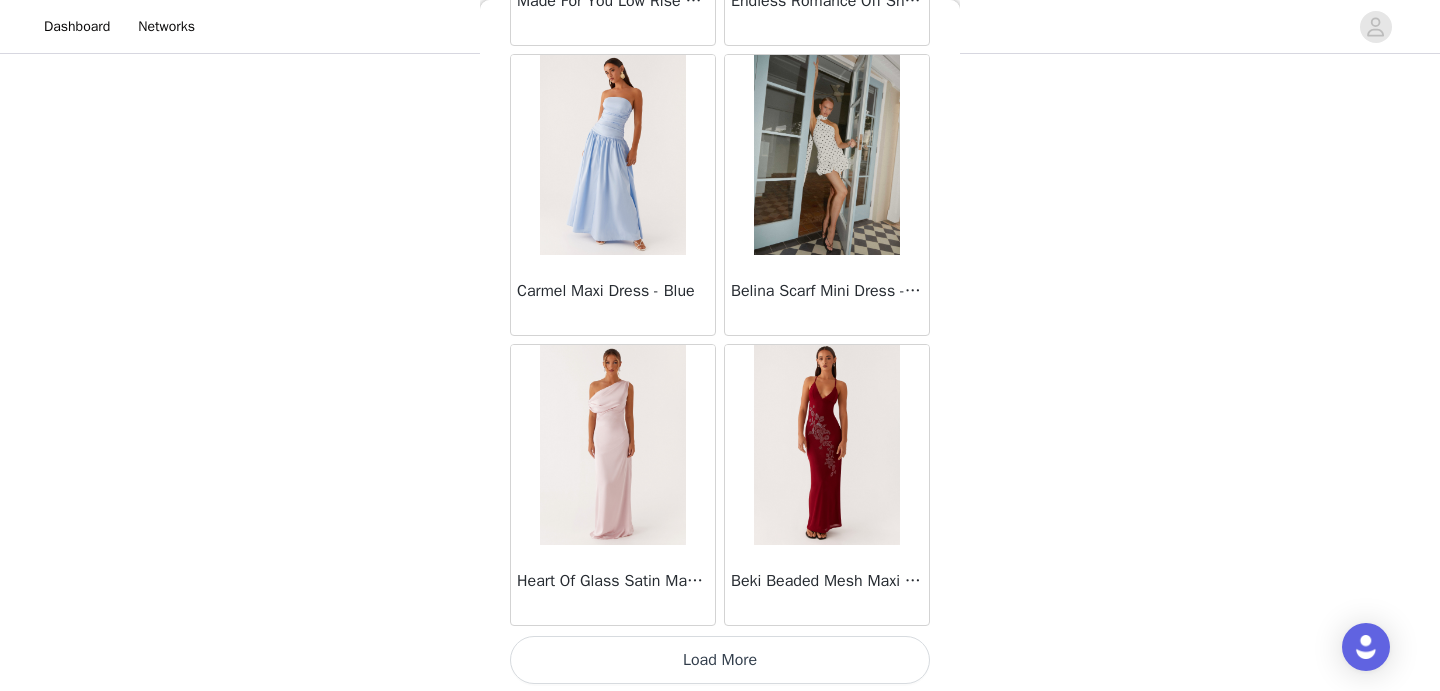 click on "Load More" at bounding box center [720, 660] 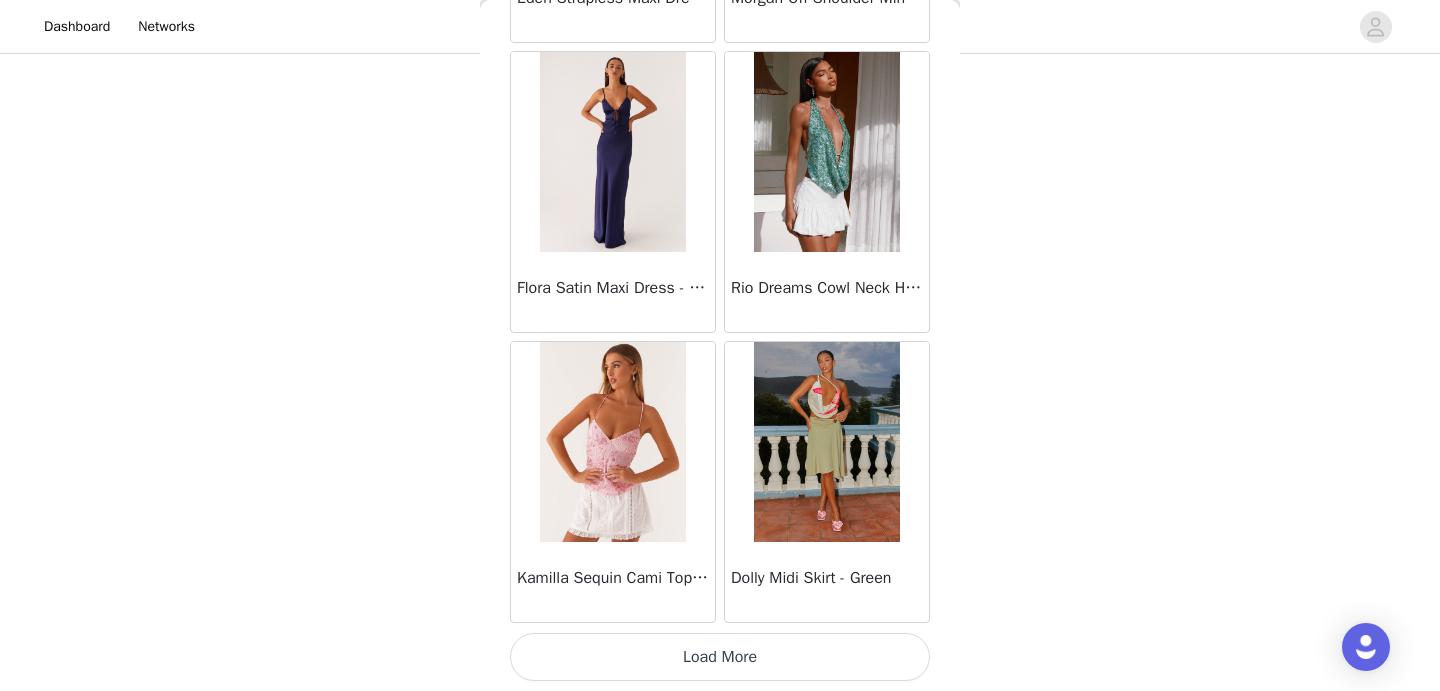 scroll, scrollTop: 19769, scrollLeft: 0, axis: vertical 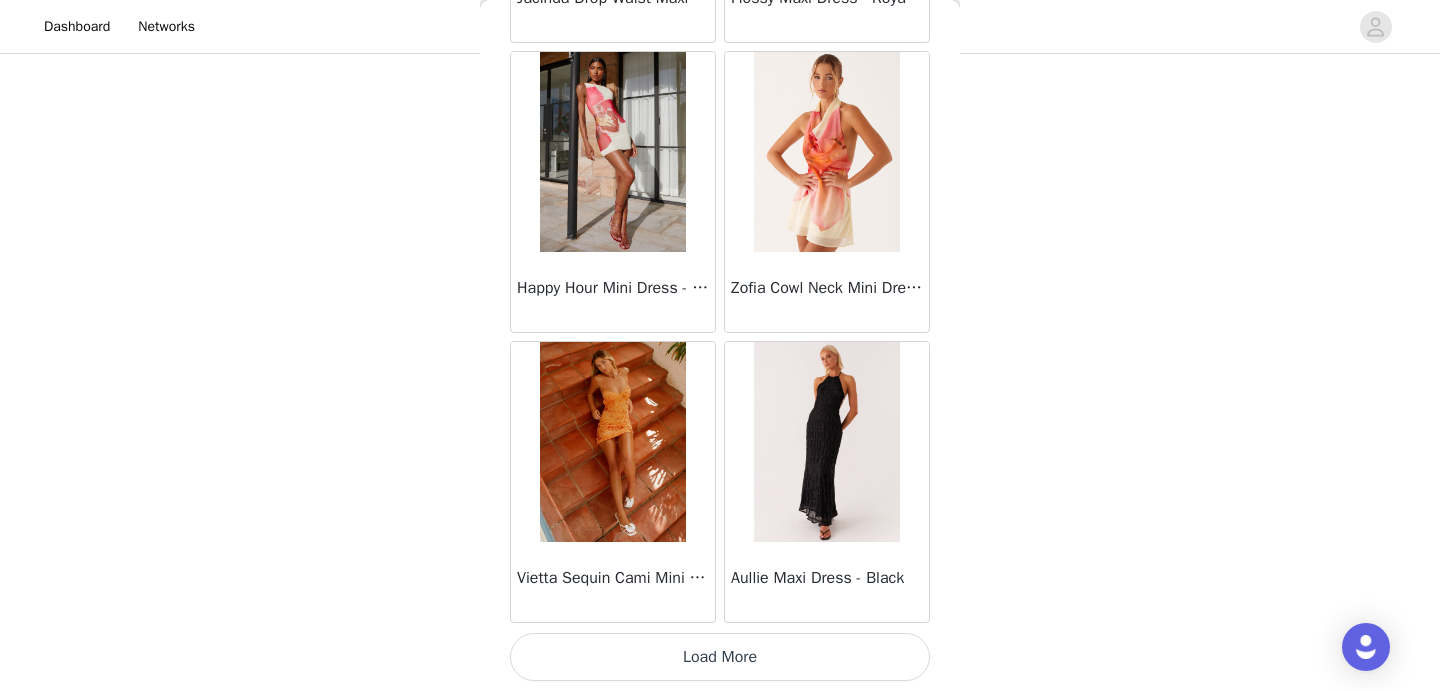 click on "Load More" at bounding box center [720, 657] 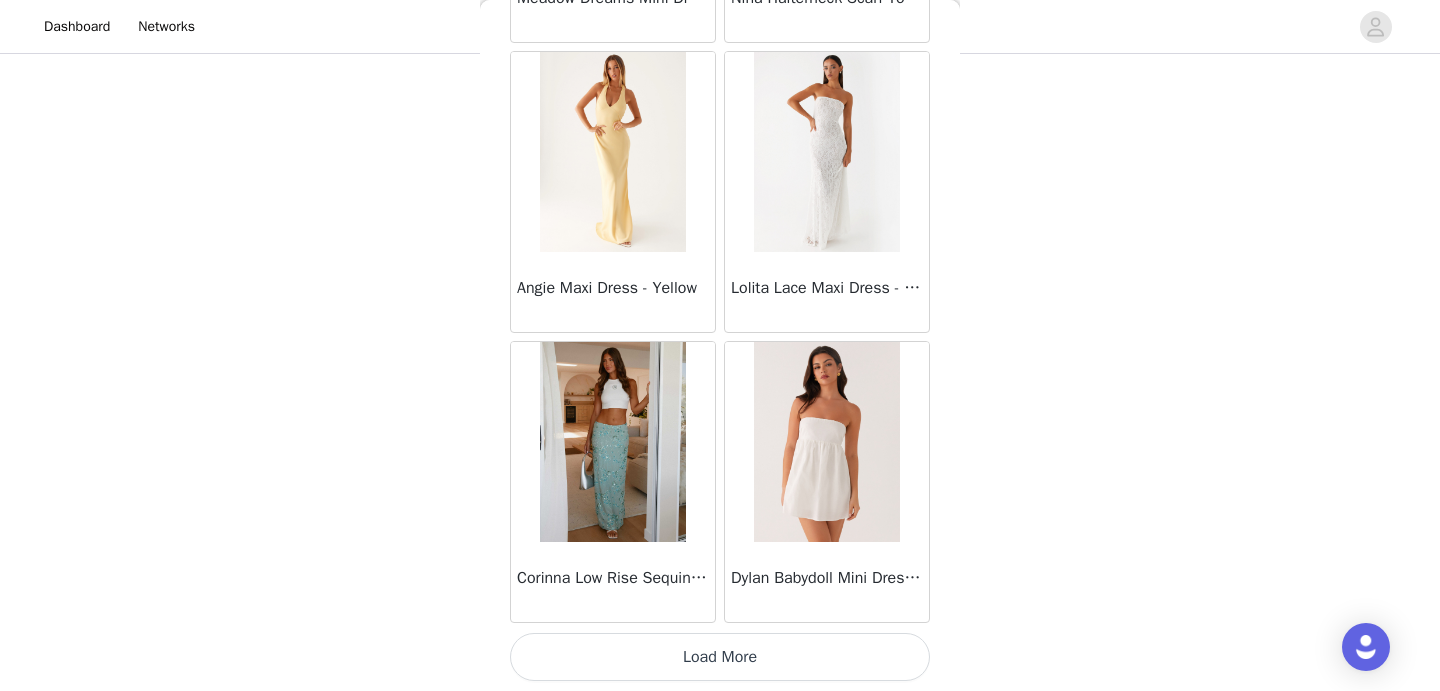 scroll, scrollTop: 25569, scrollLeft: 0, axis: vertical 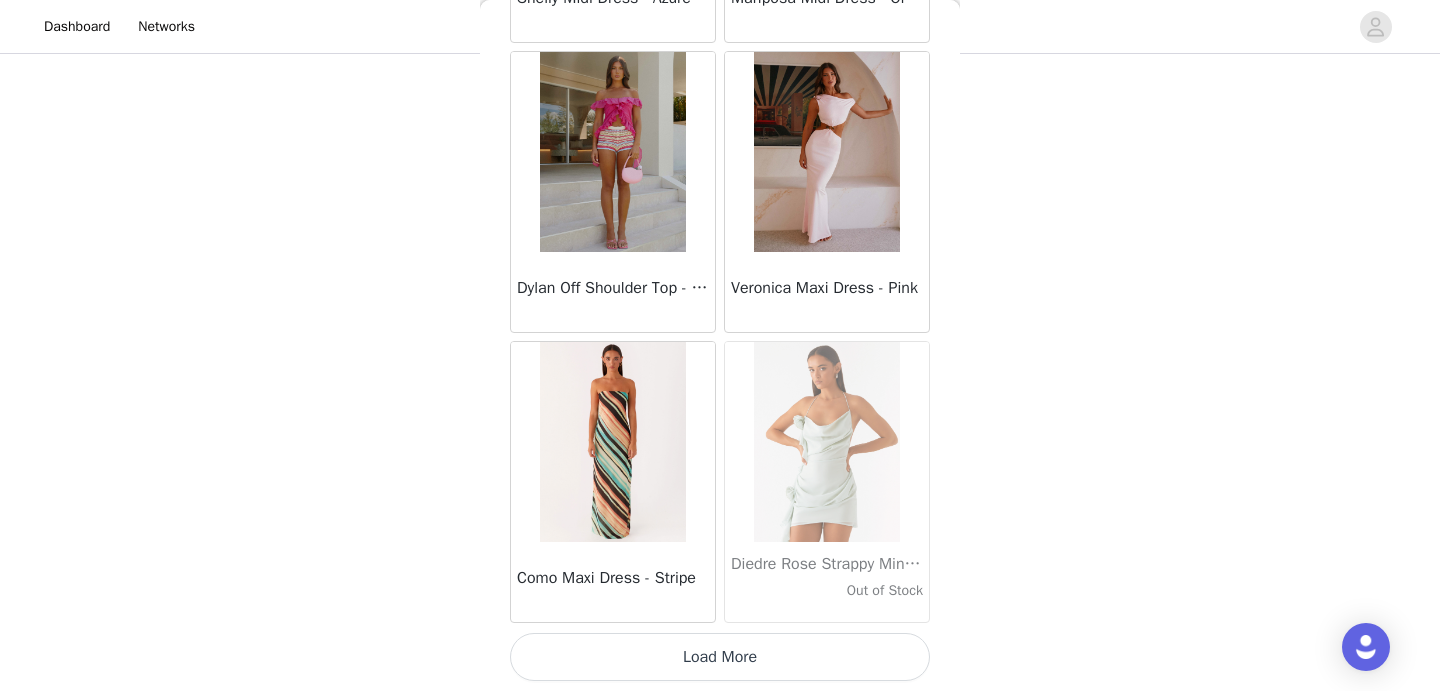 click on "Load More" at bounding box center [720, 657] 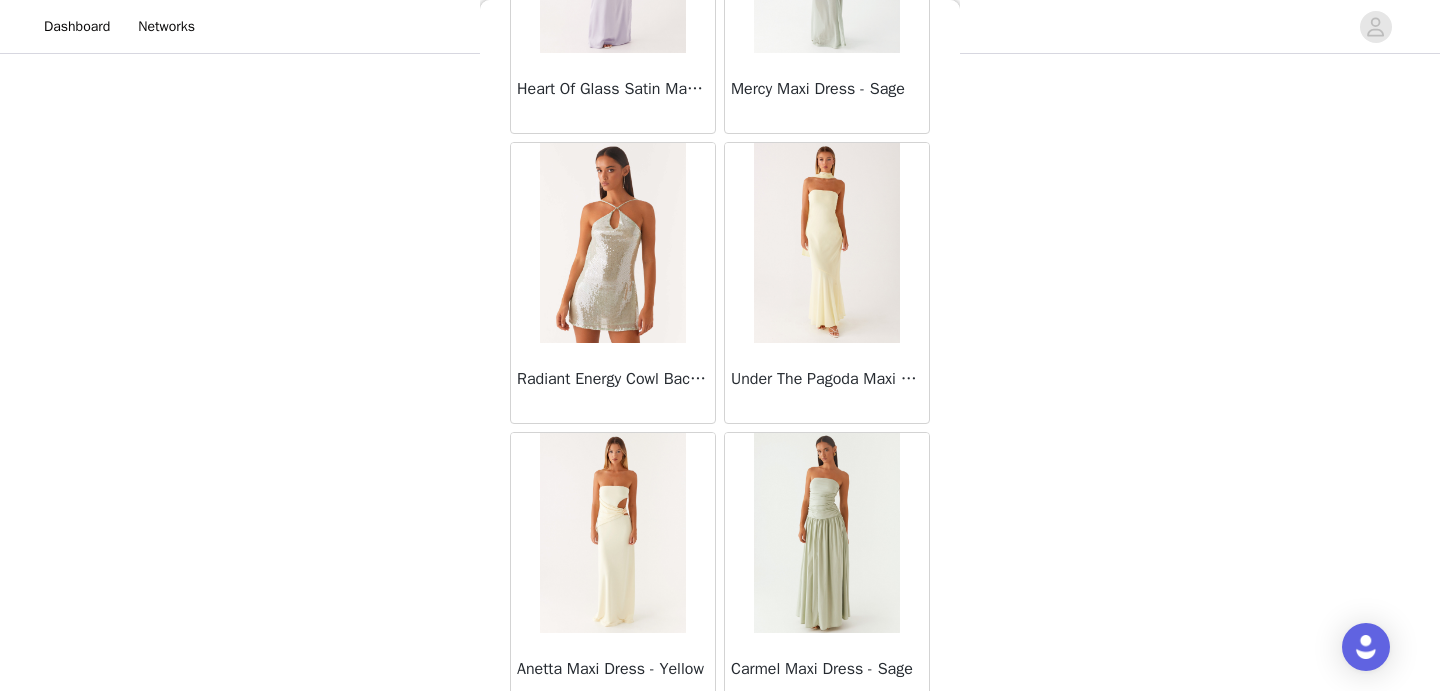 scroll, scrollTop: 30120, scrollLeft: 0, axis: vertical 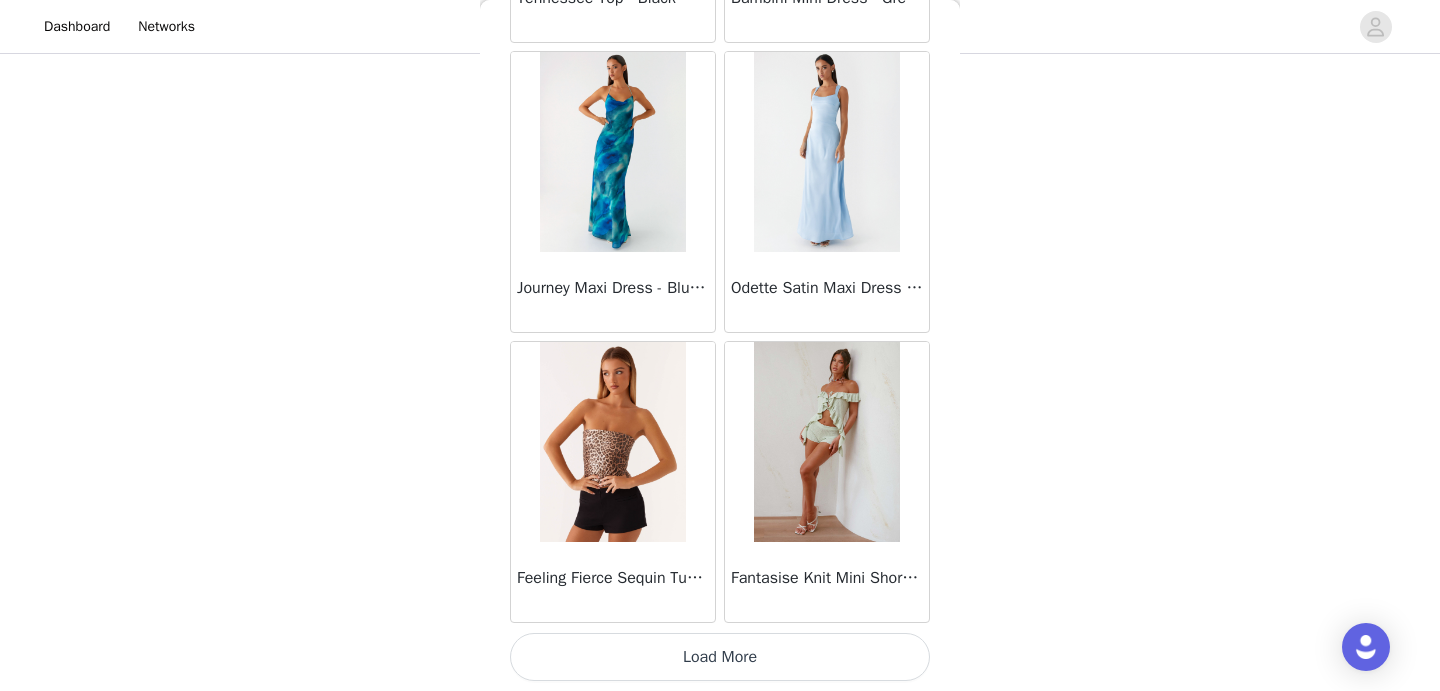 click on "Load More" at bounding box center [720, 657] 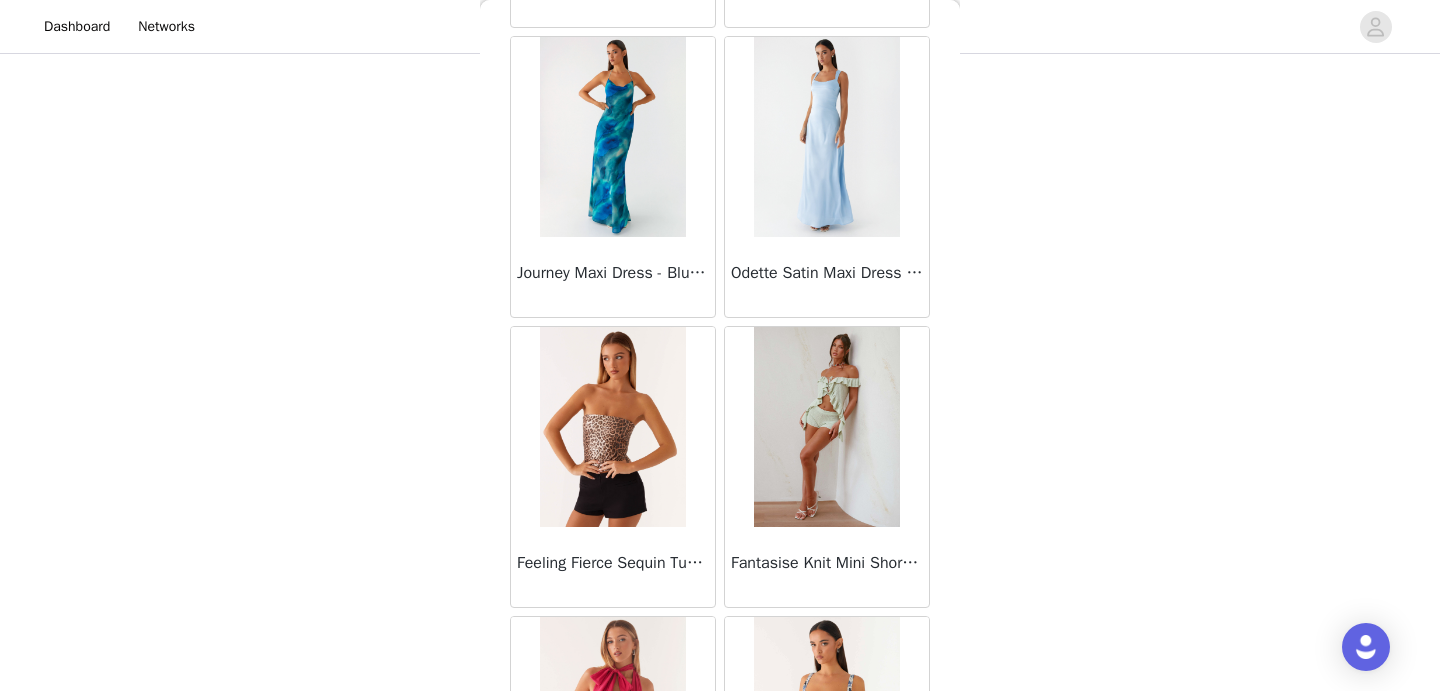 scroll, scrollTop: 34281, scrollLeft: 0, axis: vertical 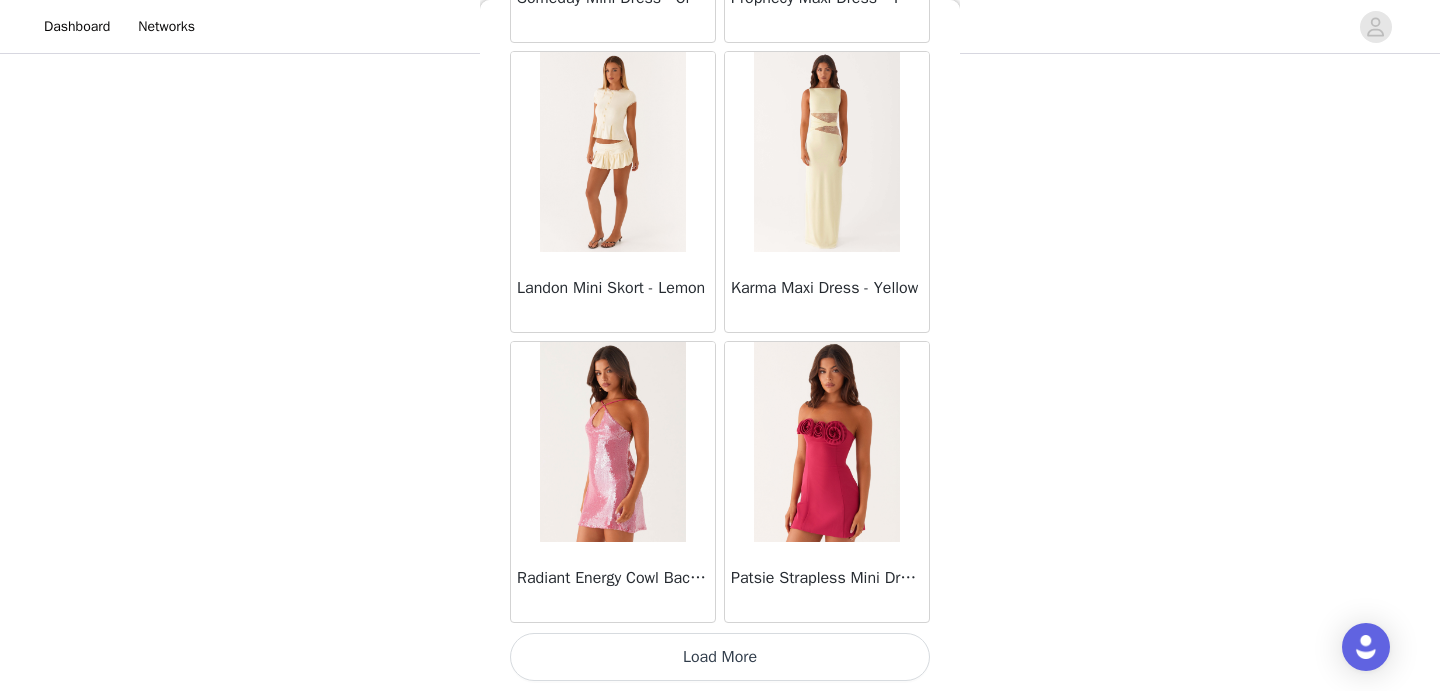 click on "Load More" at bounding box center [720, 657] 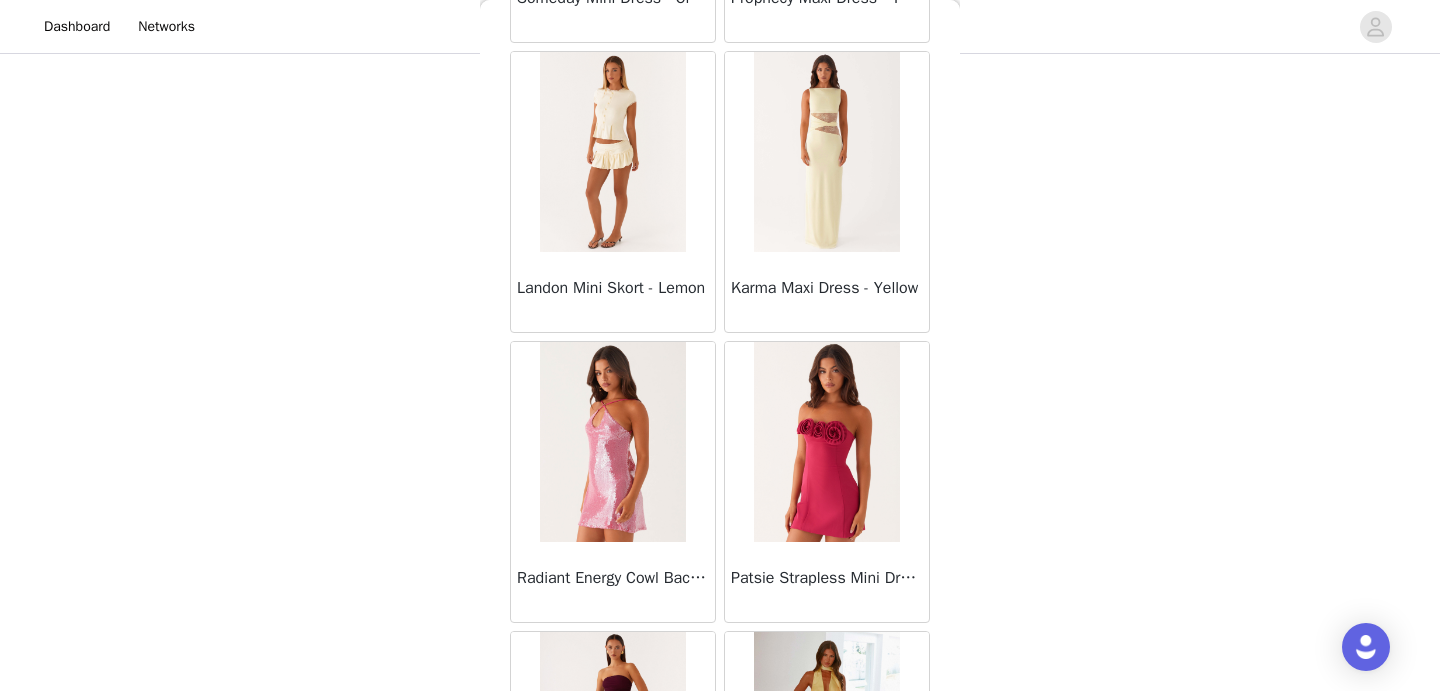scroll, scrollTop: 0, scrollLeft: 0, axis: both 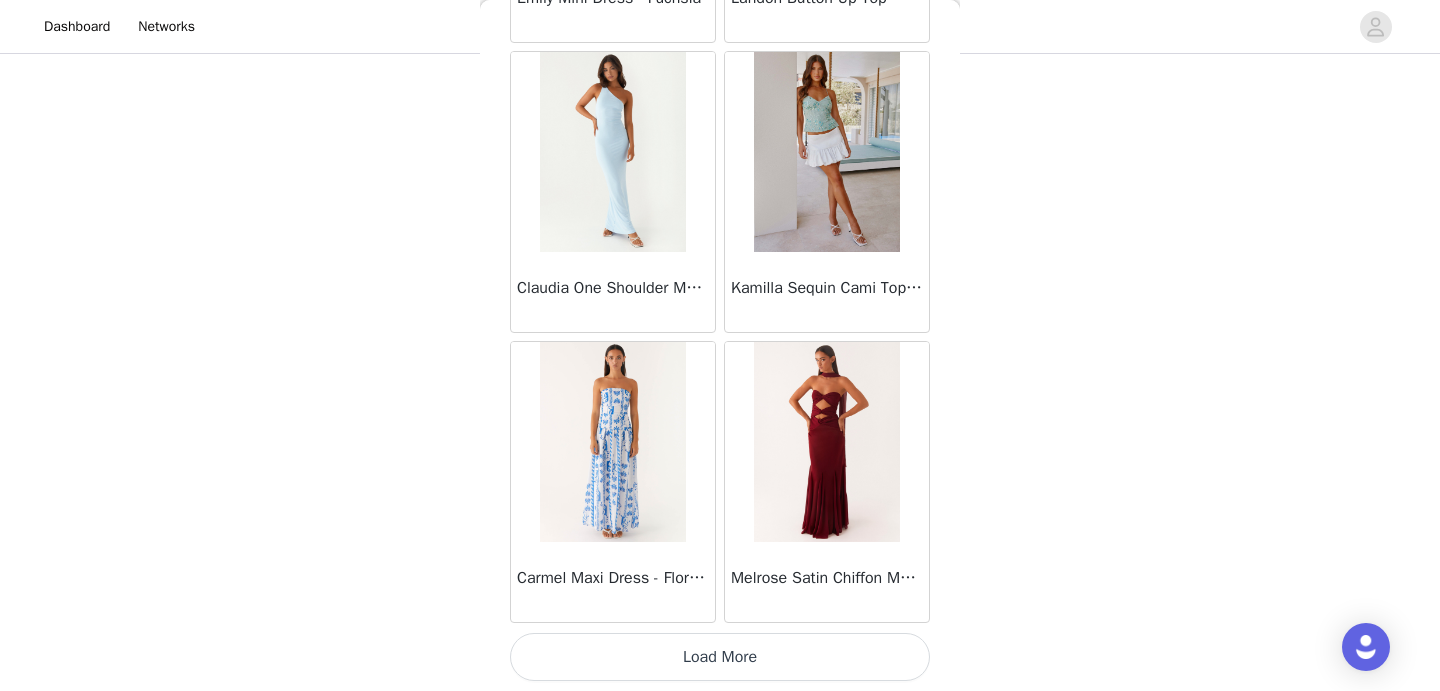 click on "Load More" at bounding box center [720, 657] 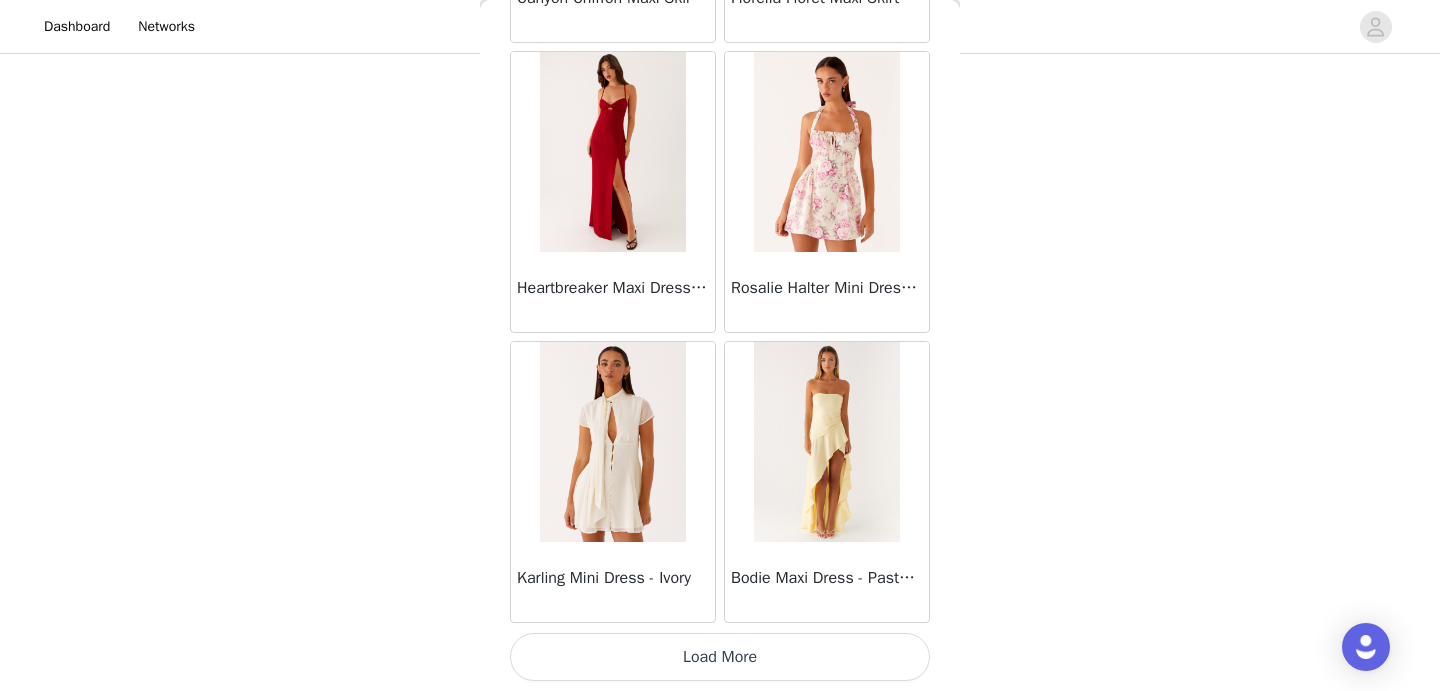 scroll, scrollTop: 40069, scrollLeft: 0, axis: vertical 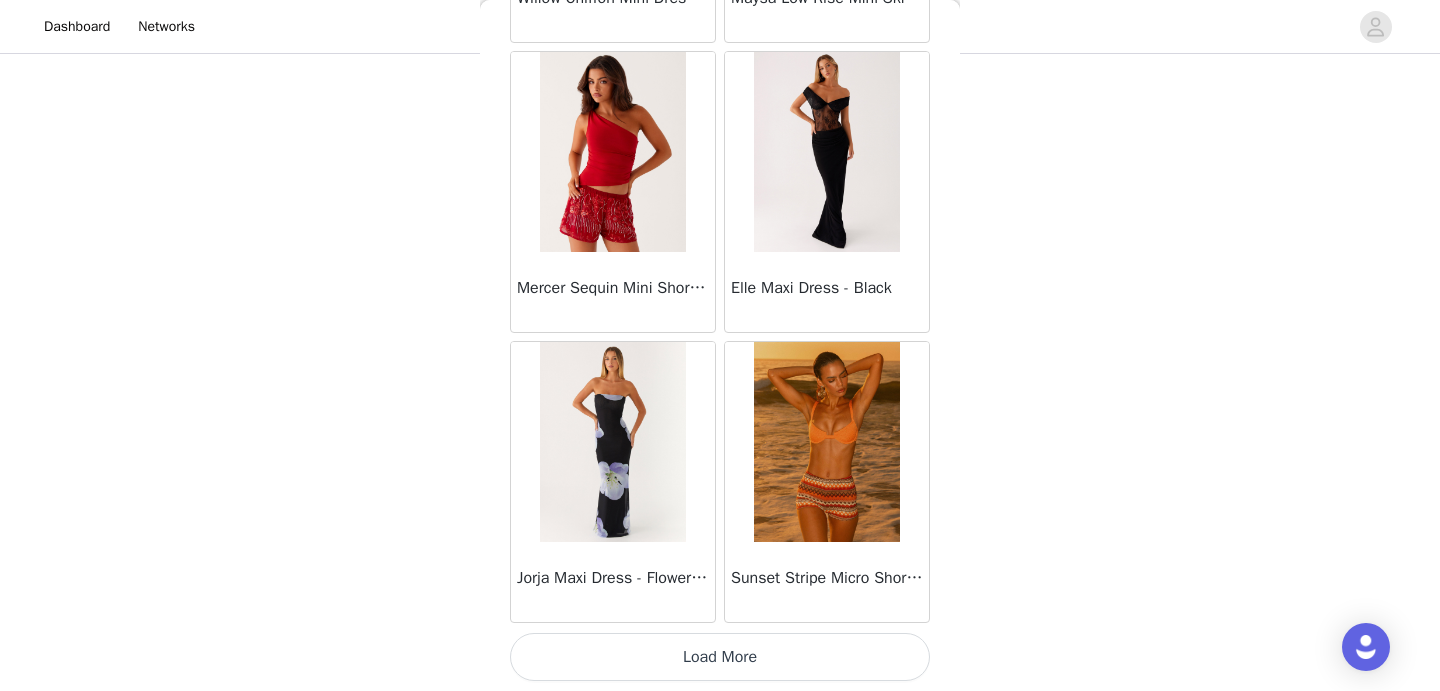 click on "Load More" at bounding box center [720, 657] 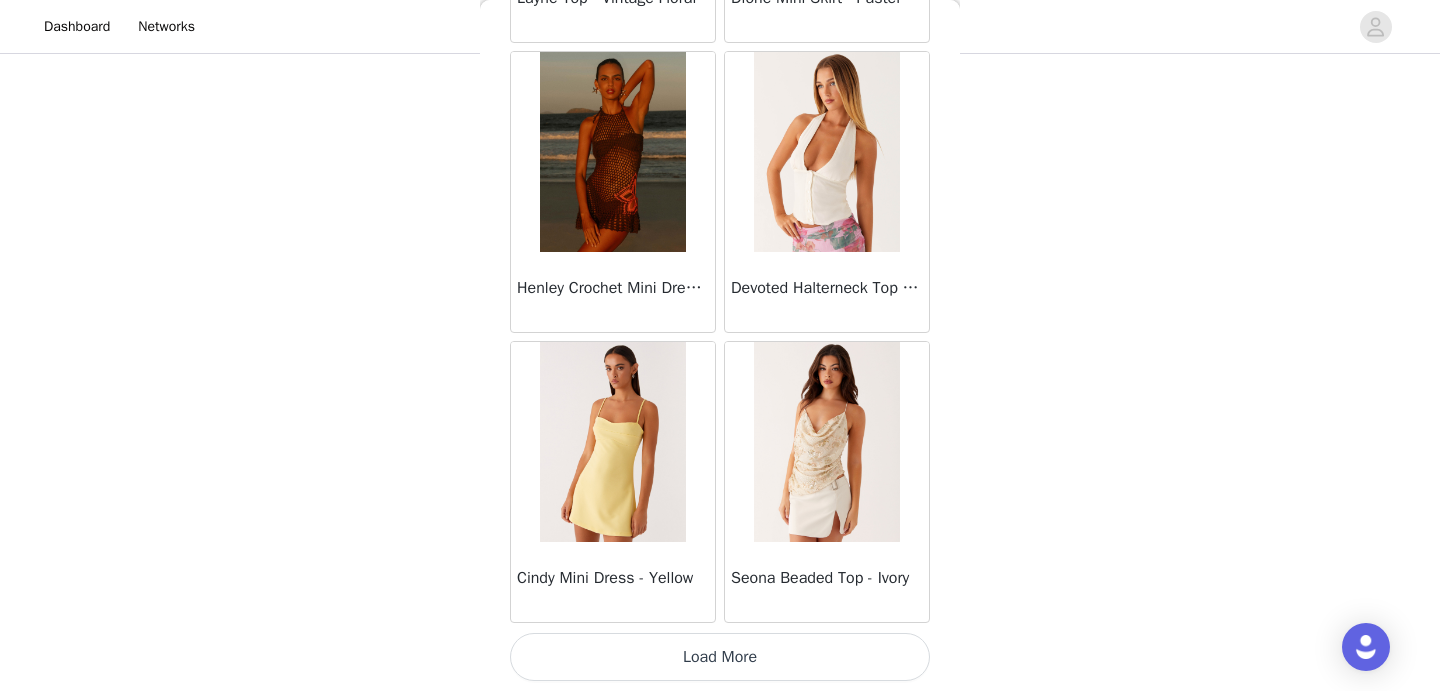 click on "Load More" at bounding box center (720, 657) 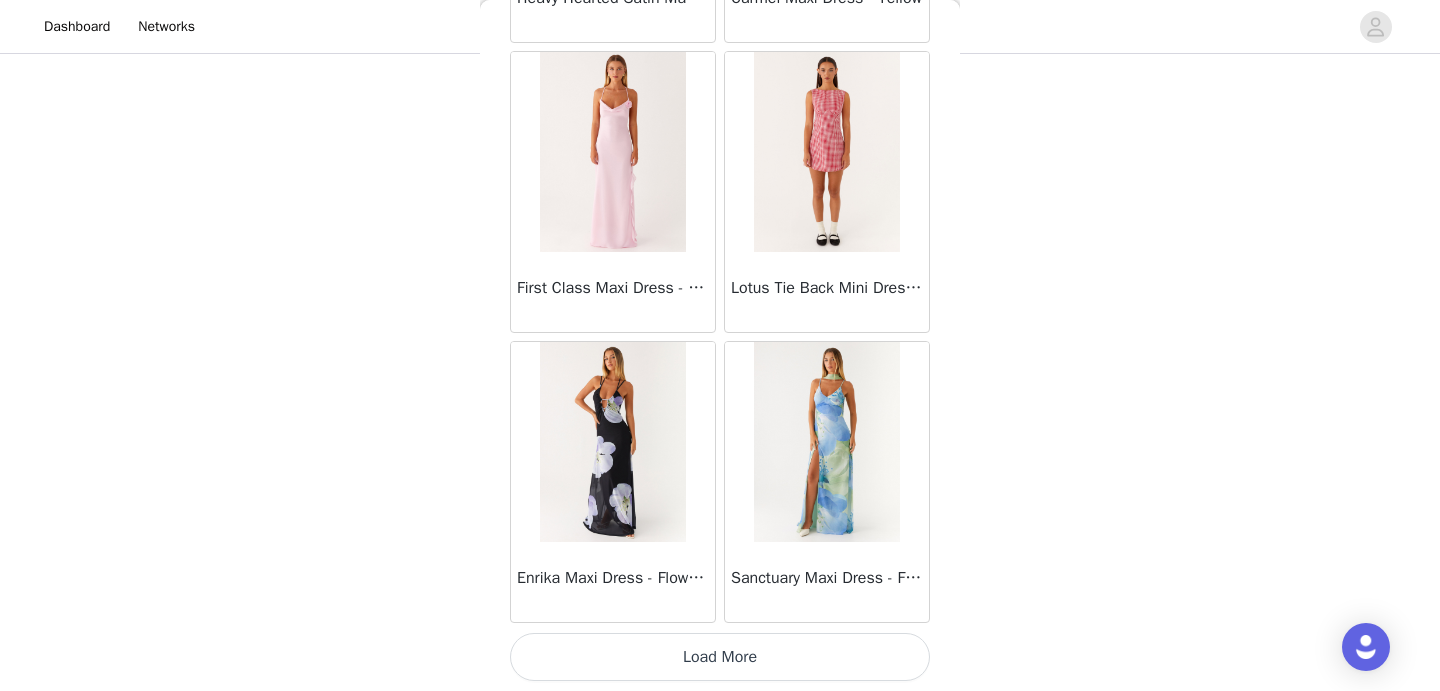 scroll, scrollTop: 48769, scrollLeft: 0, axis: vertical 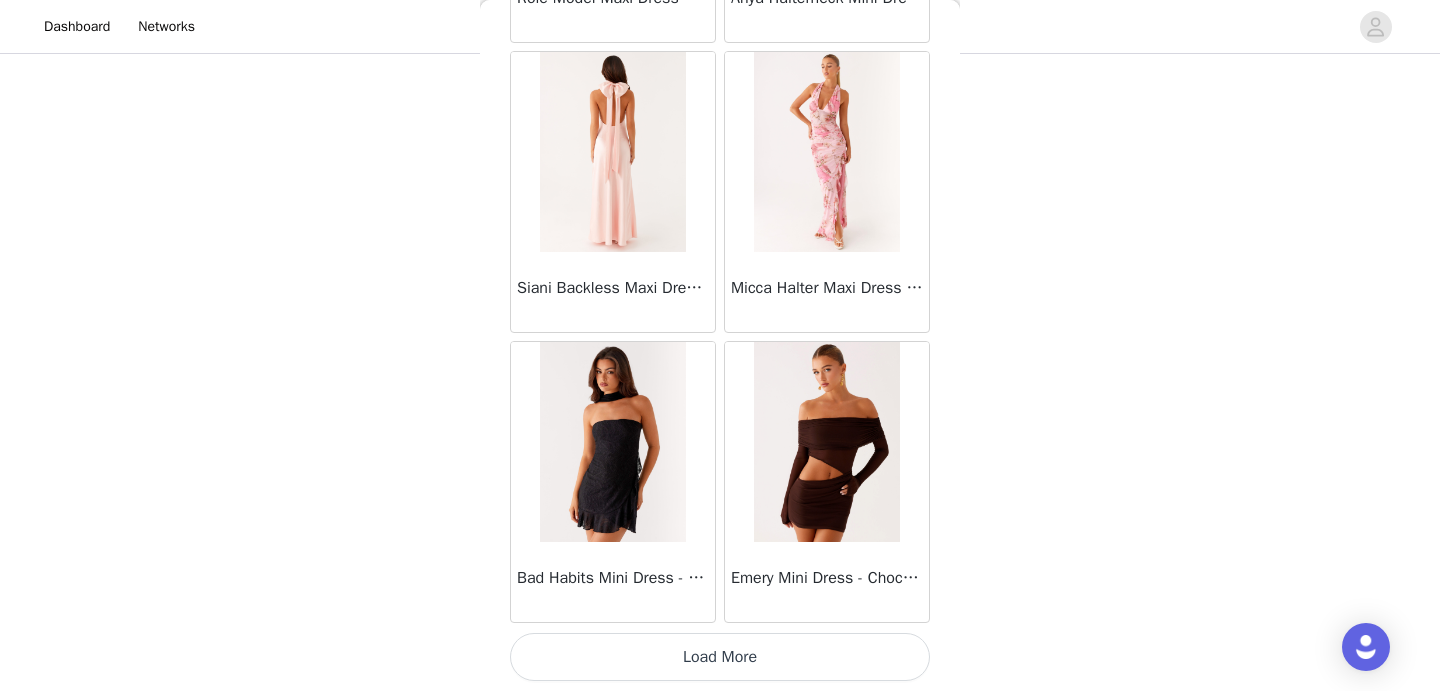 click on "Load More" at bounding box center (720, 657) 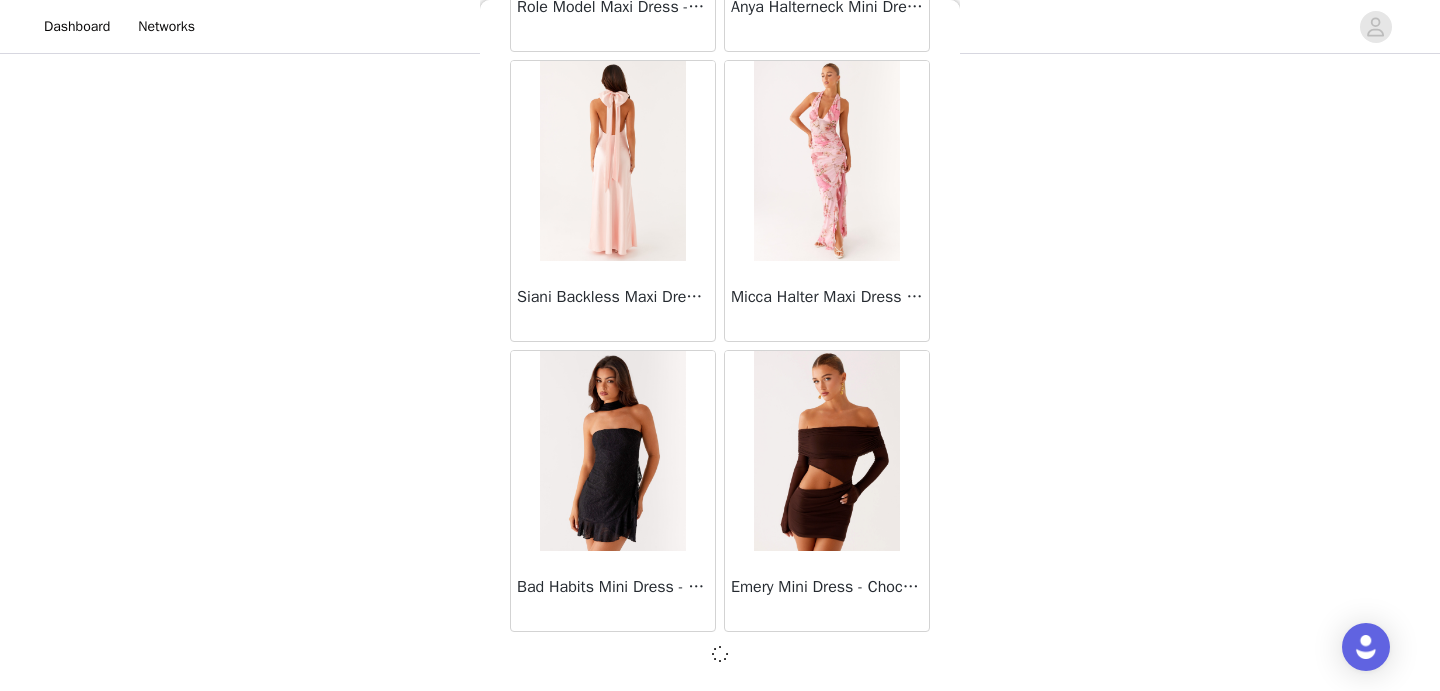scroll, scrollTop: 51660, scrollLeft: 0, axis: vertical 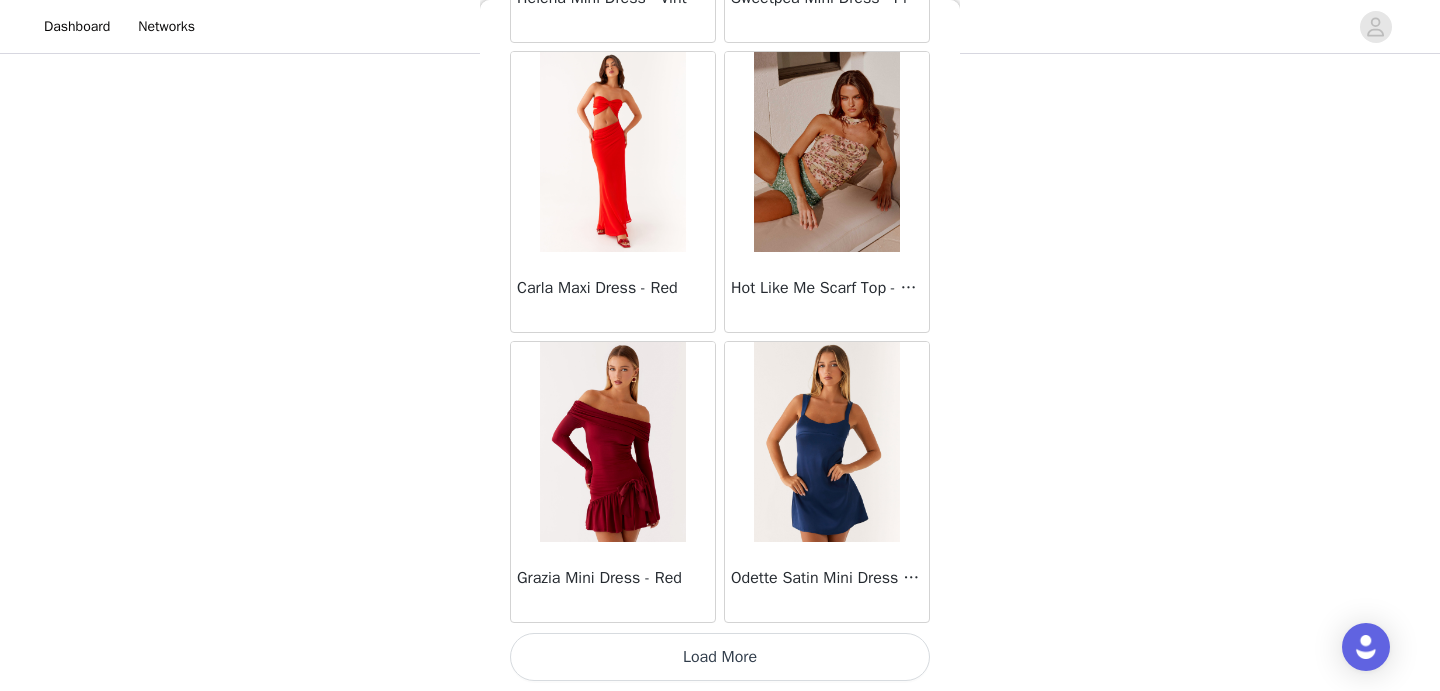 click on "Load More" at bounding box center (720, 657) 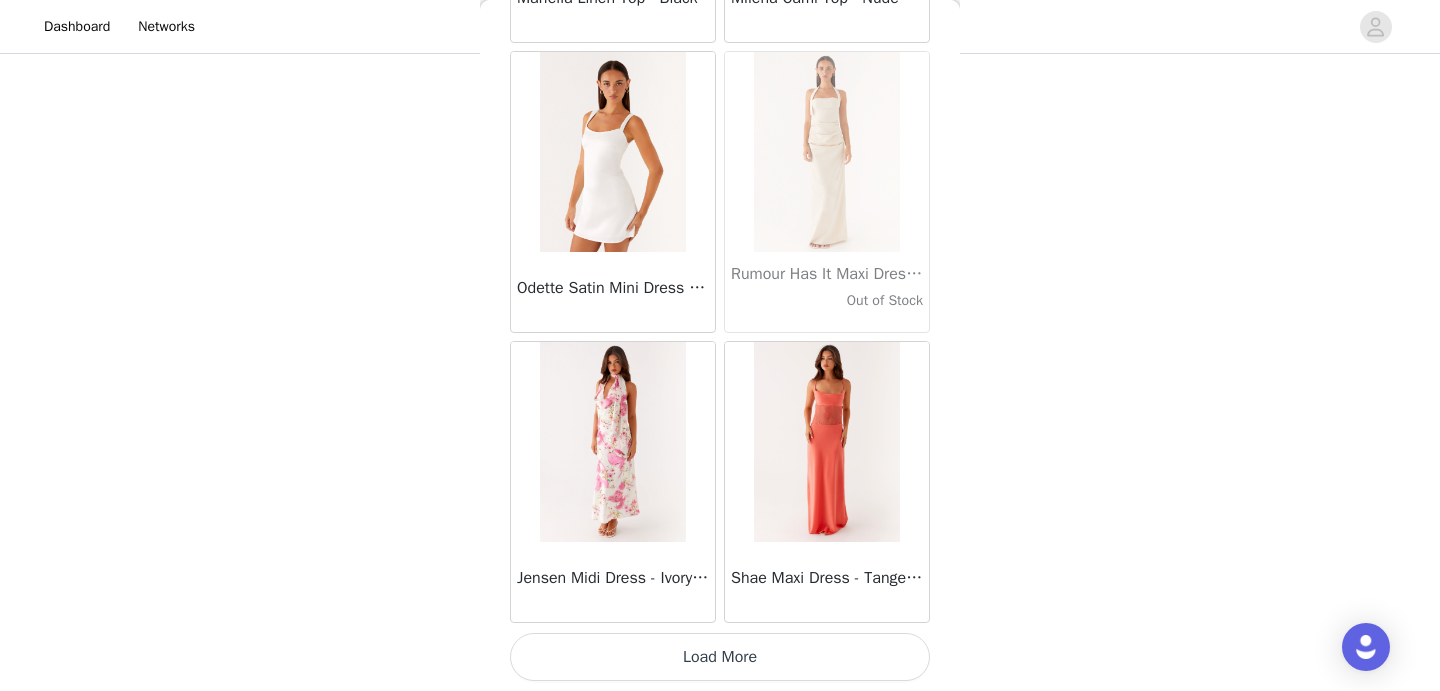 click on "Load More" at bounding box center [720, 657] 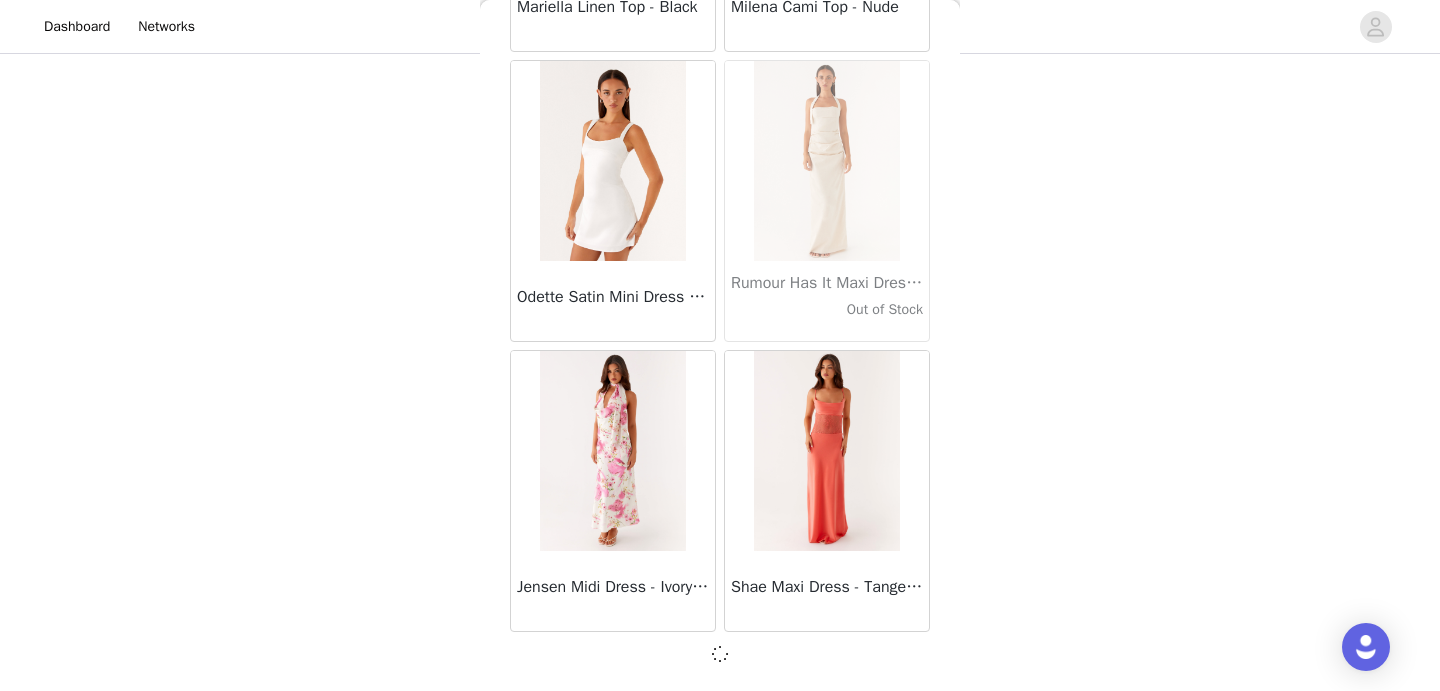 scroll, scrollTop: 57460, scrollLeft: 0, axis: vertical 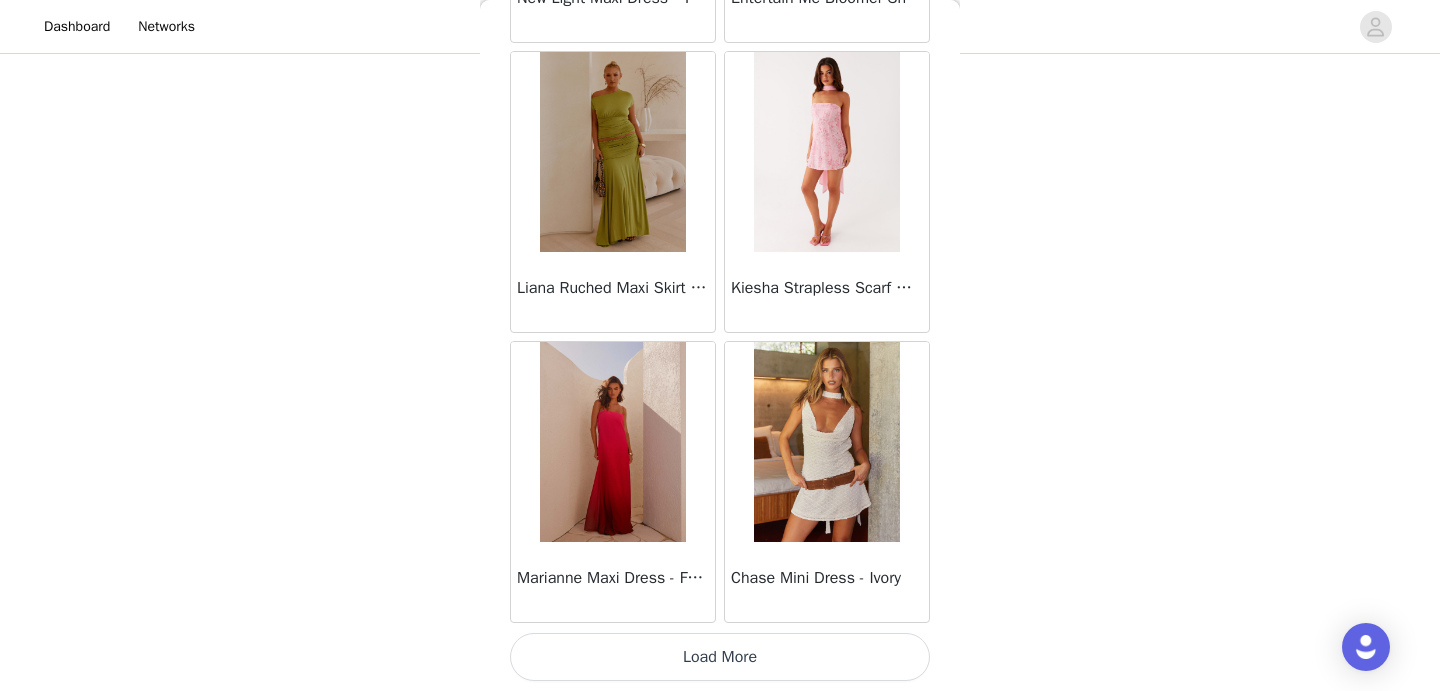 click on "Load More" at bounding box center [720, 657] 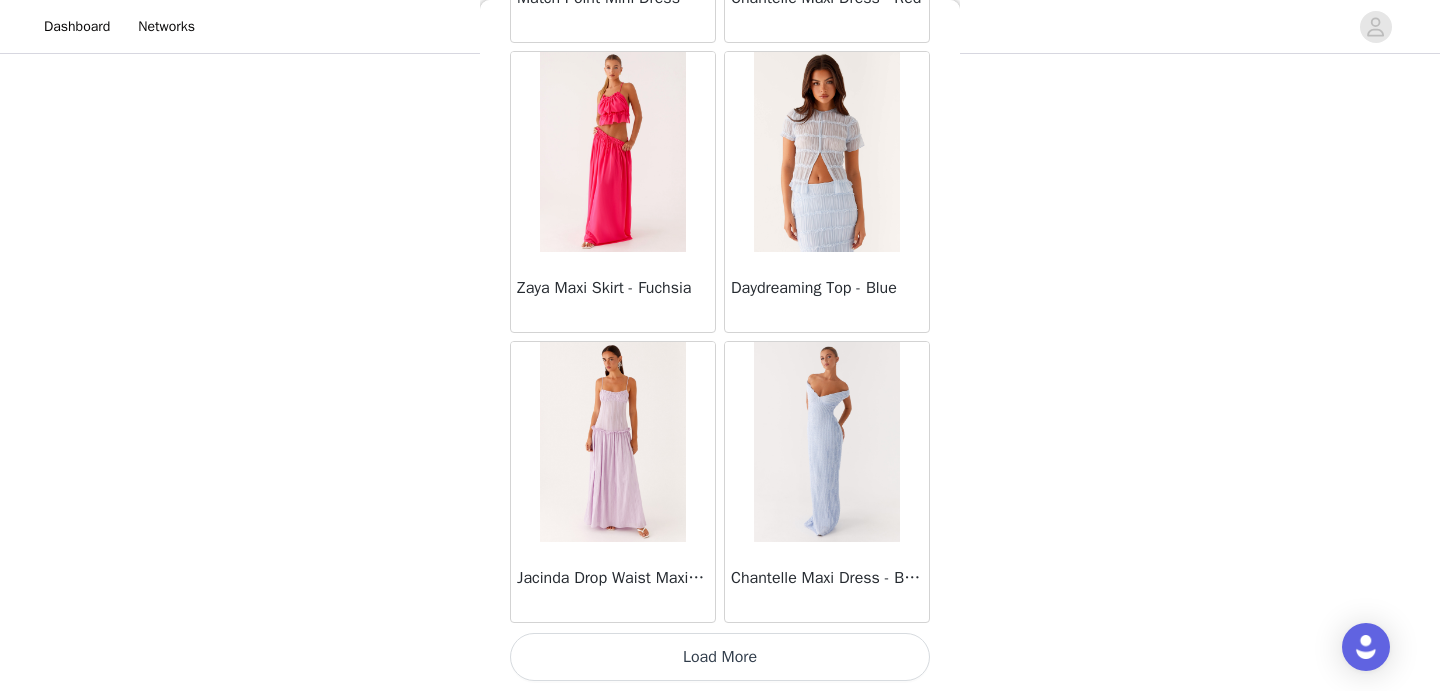 click on "Load More" at bounding box center [720, 657] 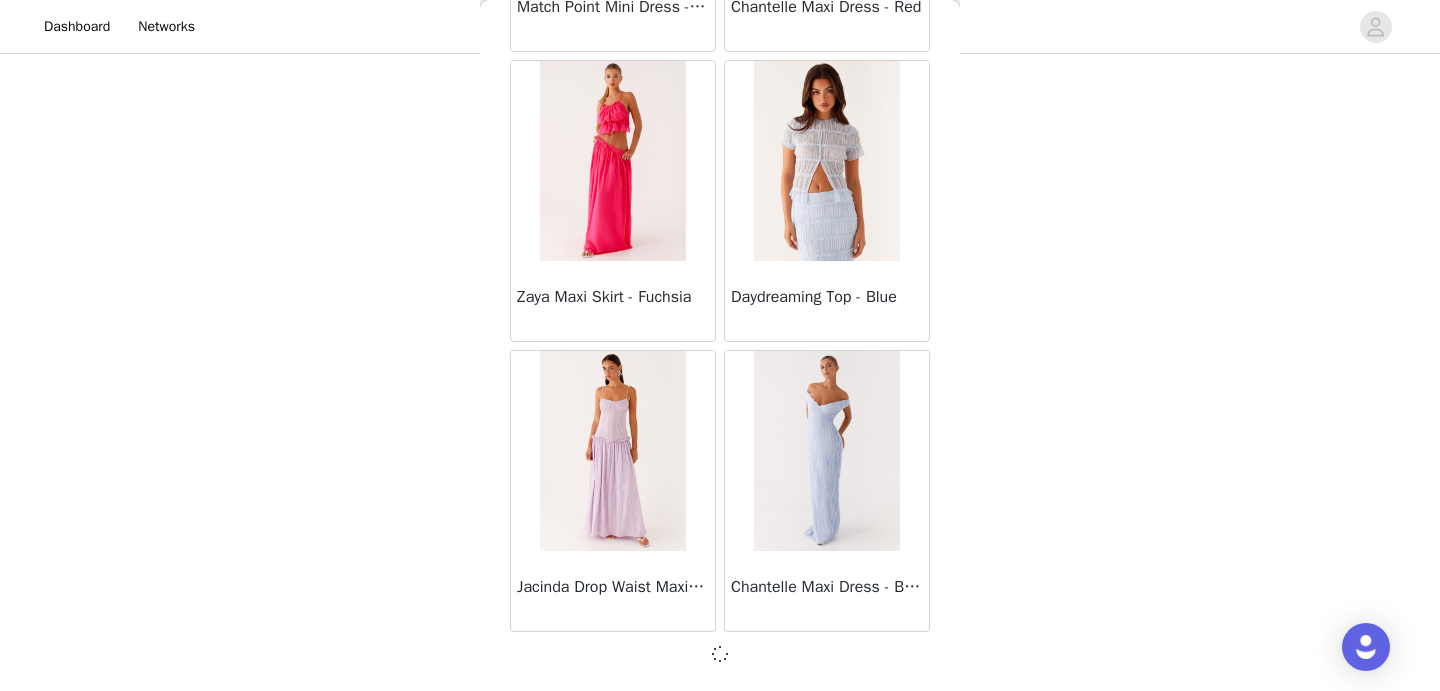 scroll, scrollTop: 63260, scrollLeft: 0, axis: vertical 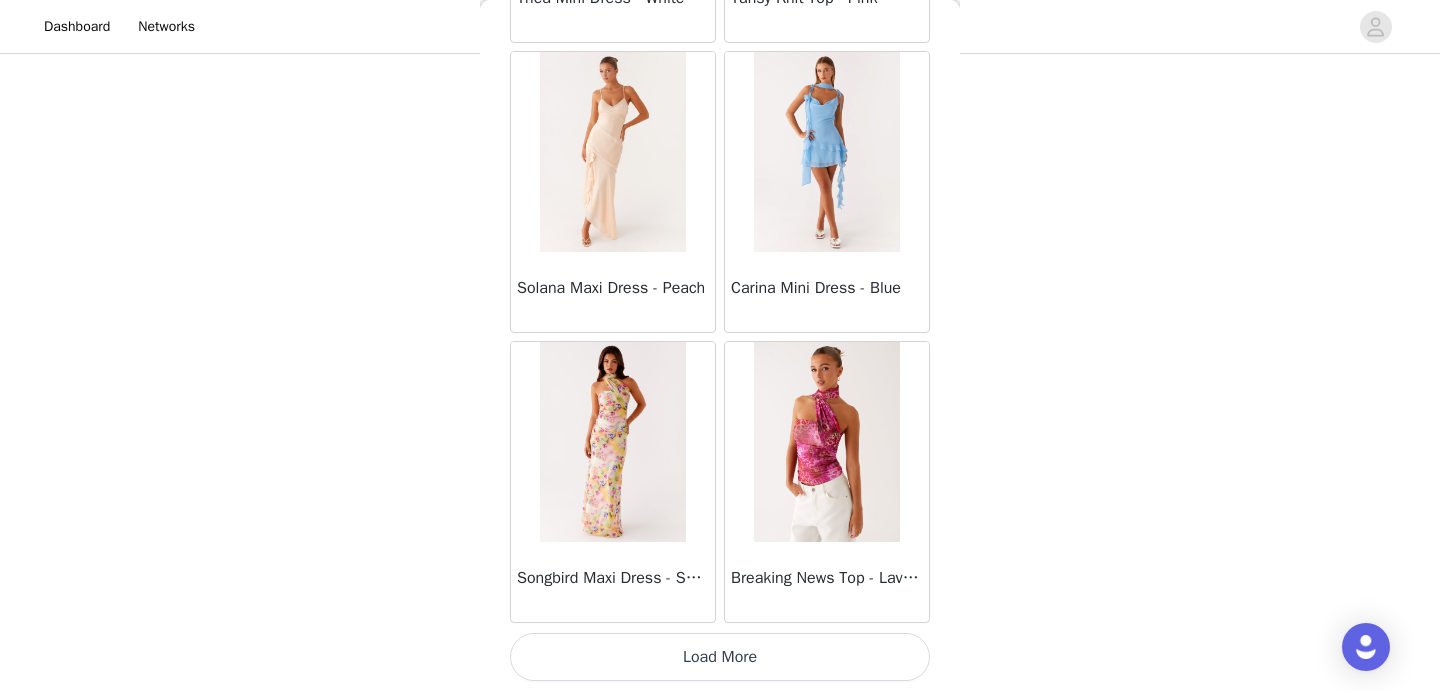 click on "Load More" at bounding box center [720, 657] 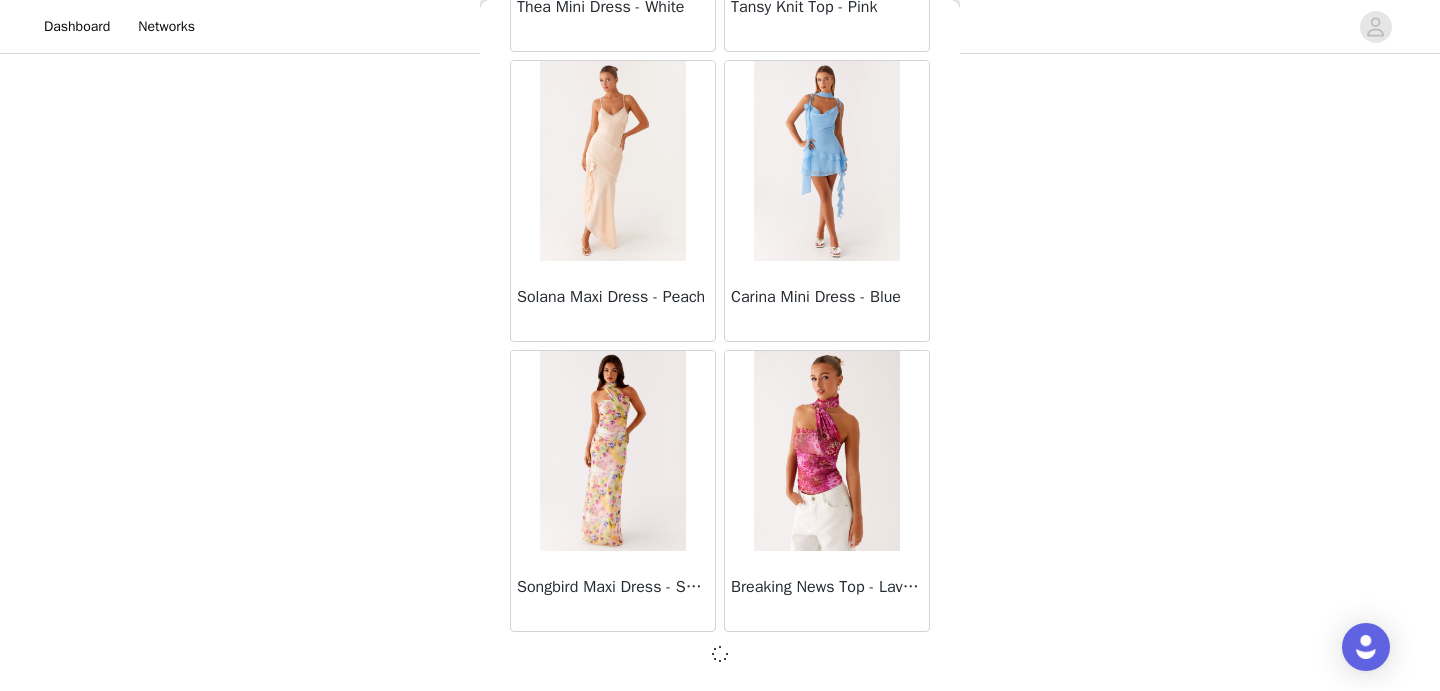 scroll, scrollTop: 66160, scrollLeft: 0, axis: vertical 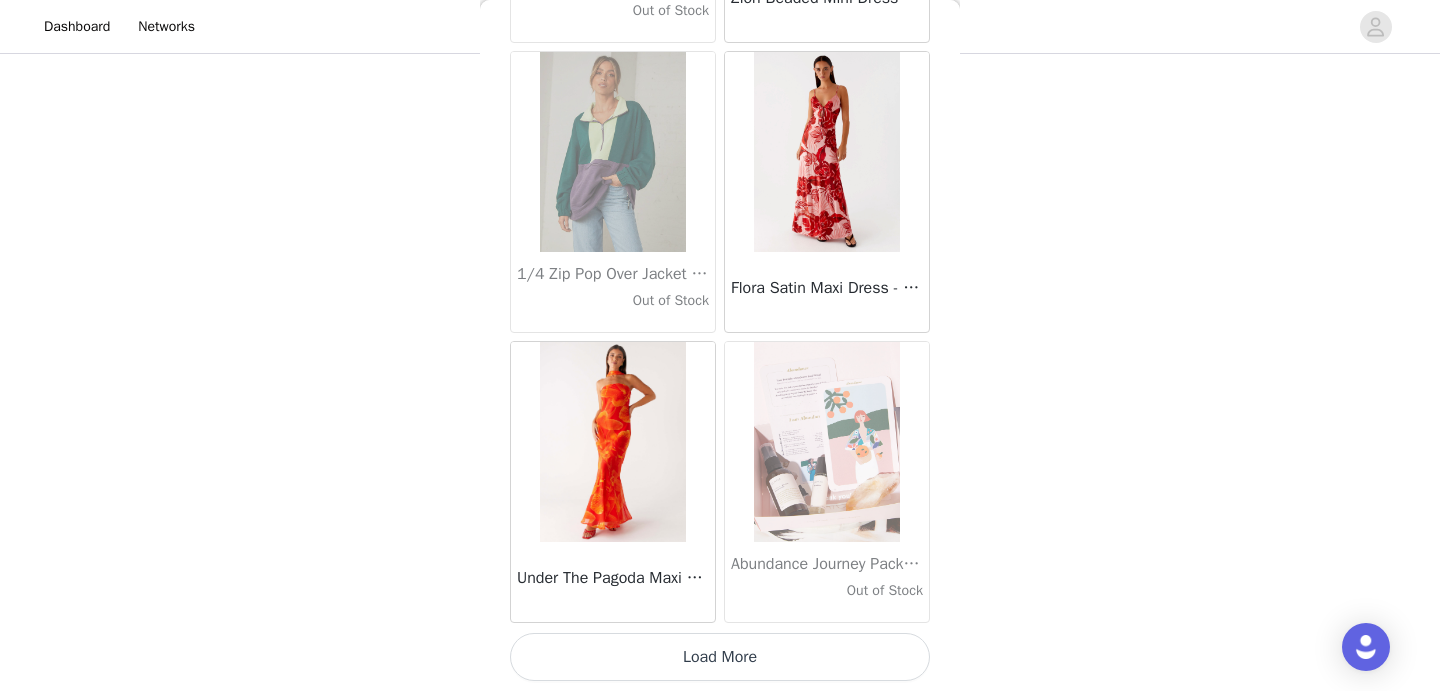 click on "Load More" at bounding box center [720, 657] 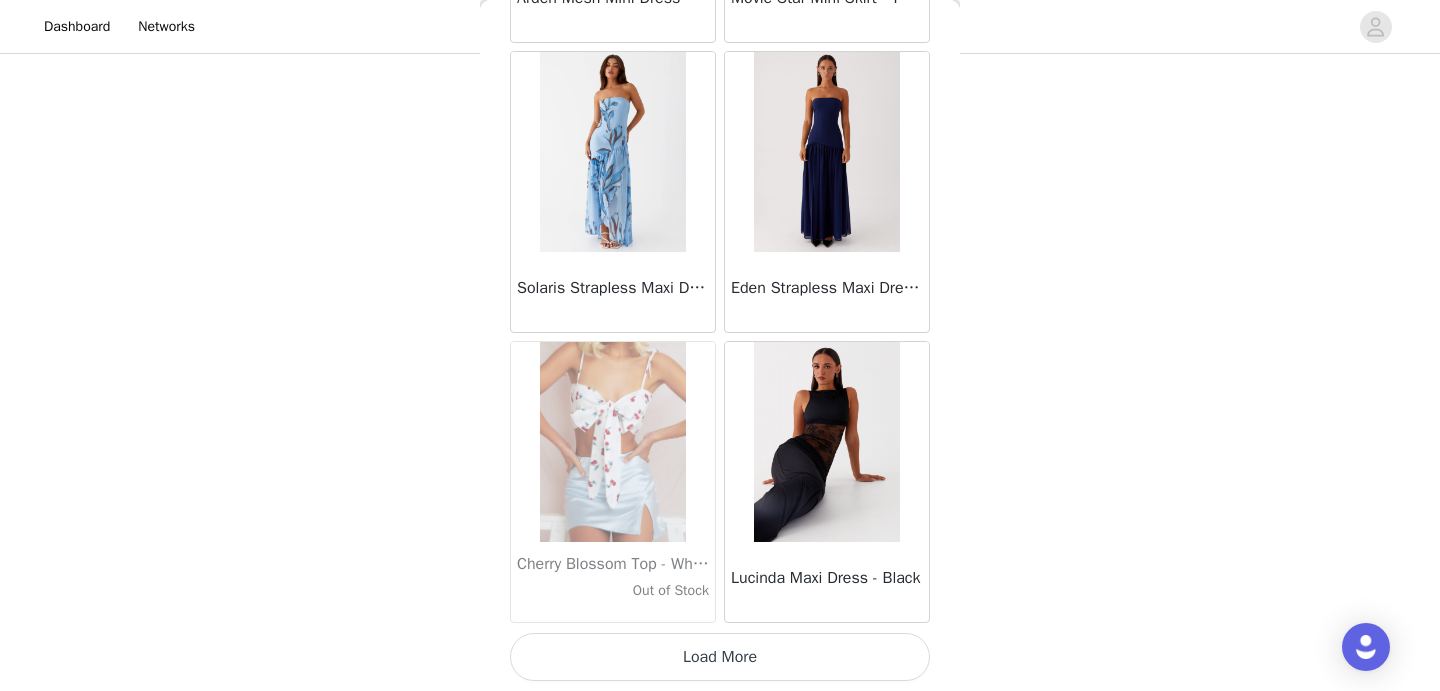 click on "Load More" at bounding box center (720, 657) 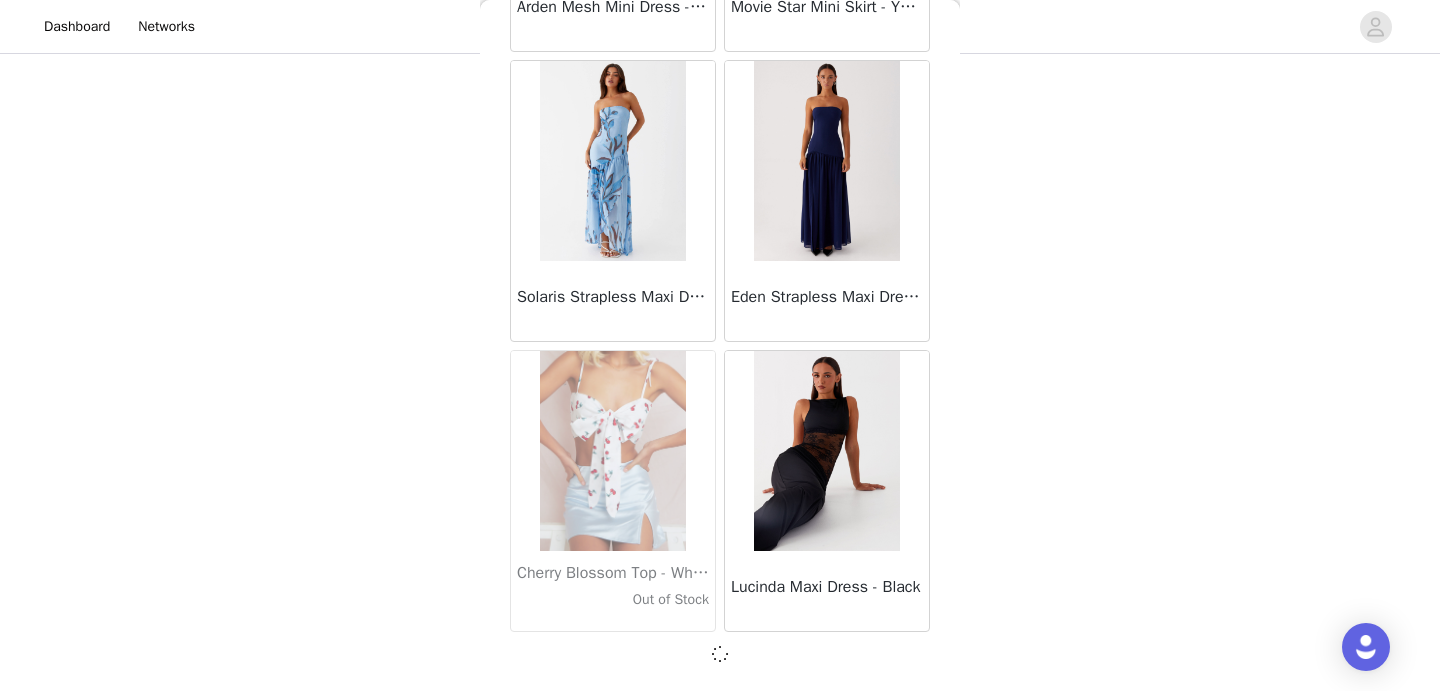 scroll, scrollTop: 71960, scrollLeft: 0, axis: vertical 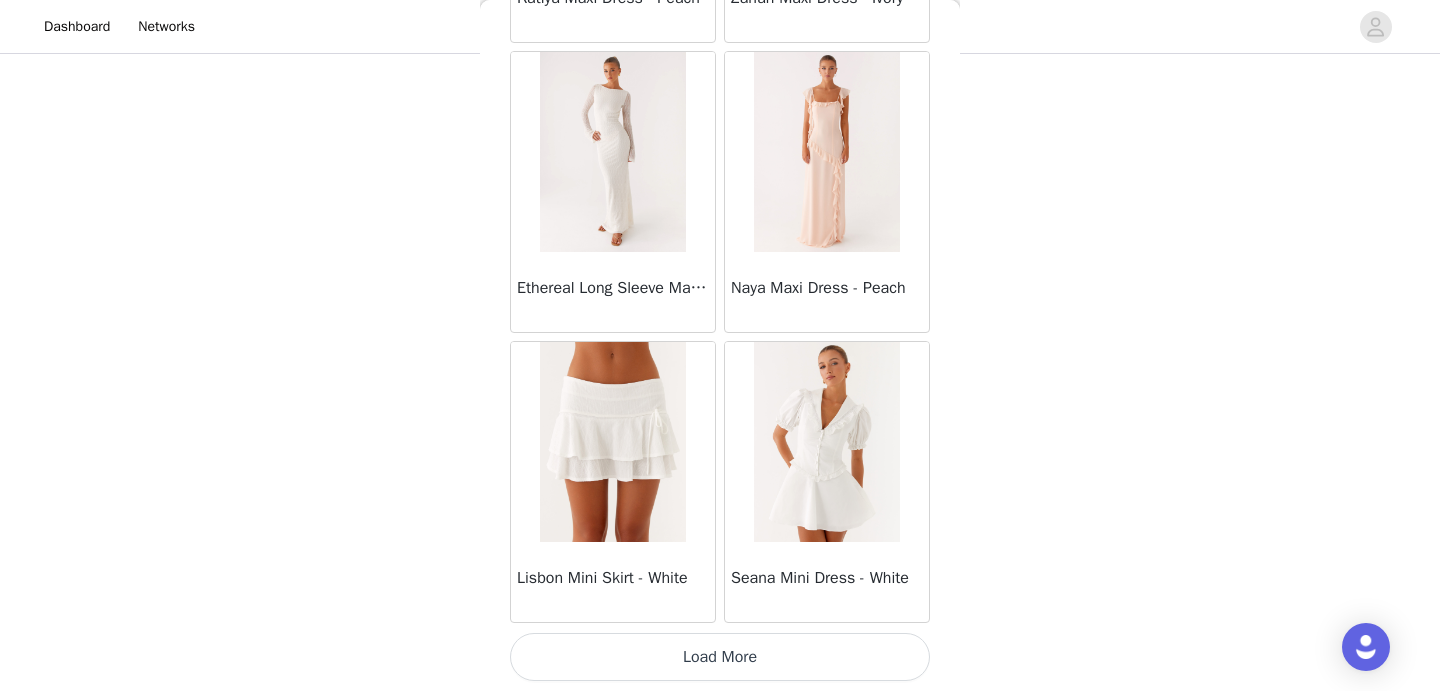 click on "Load More" at bounding box center (720, 657) 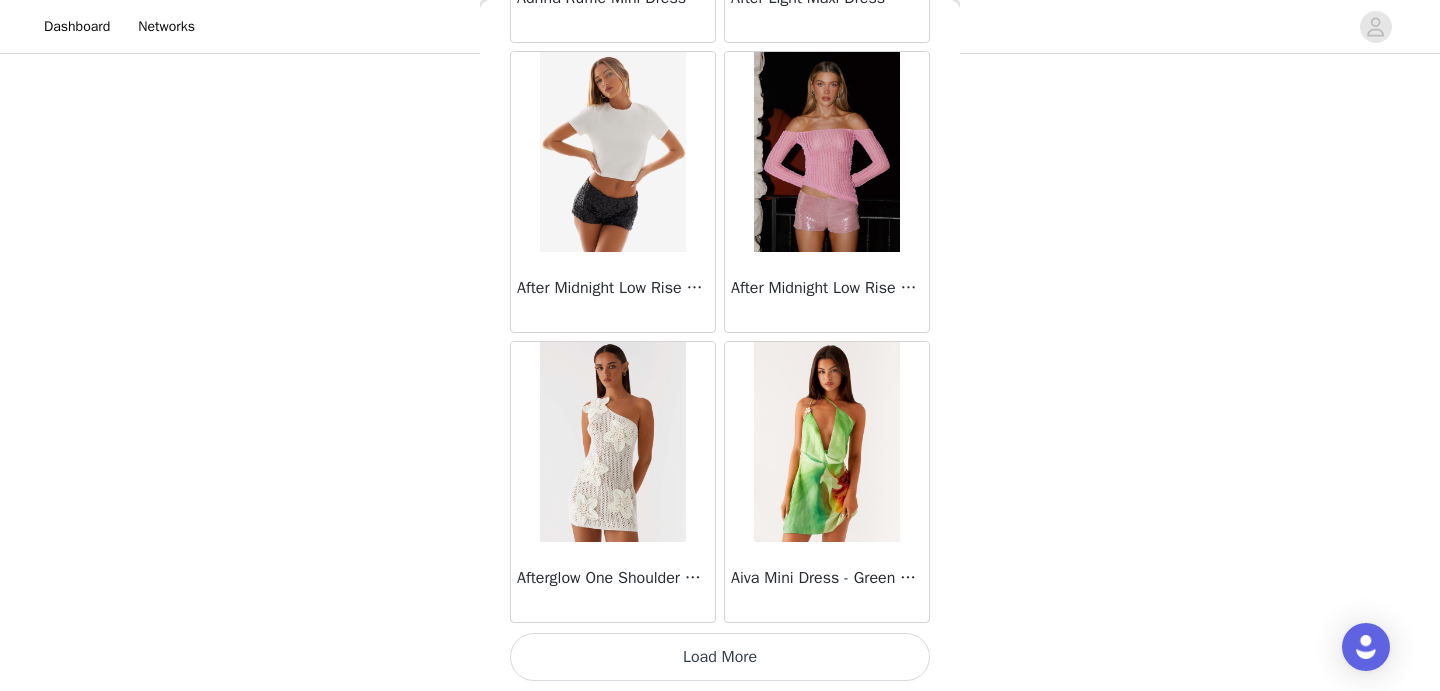 scroll, scrollTop: 77769, scrollLeft: 0, axis: vertical 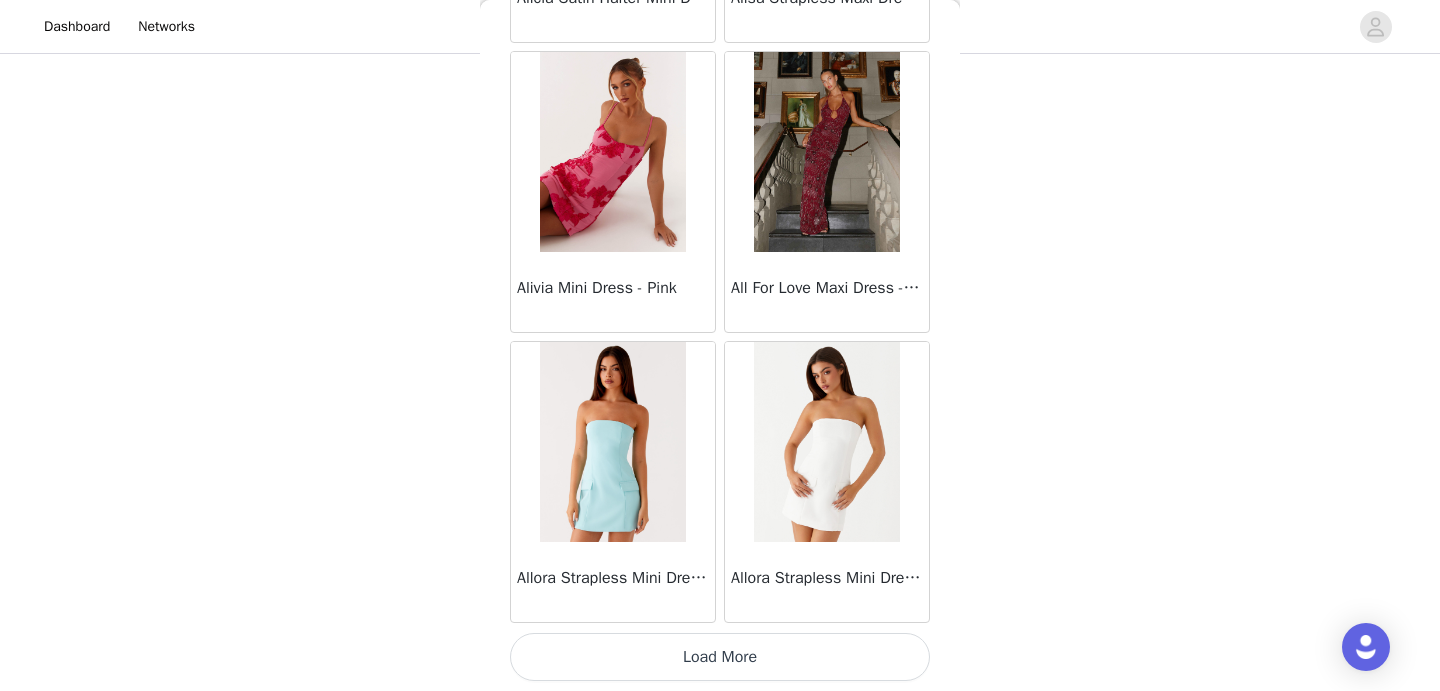 click on "Load More" at bounding box center (720, 657) 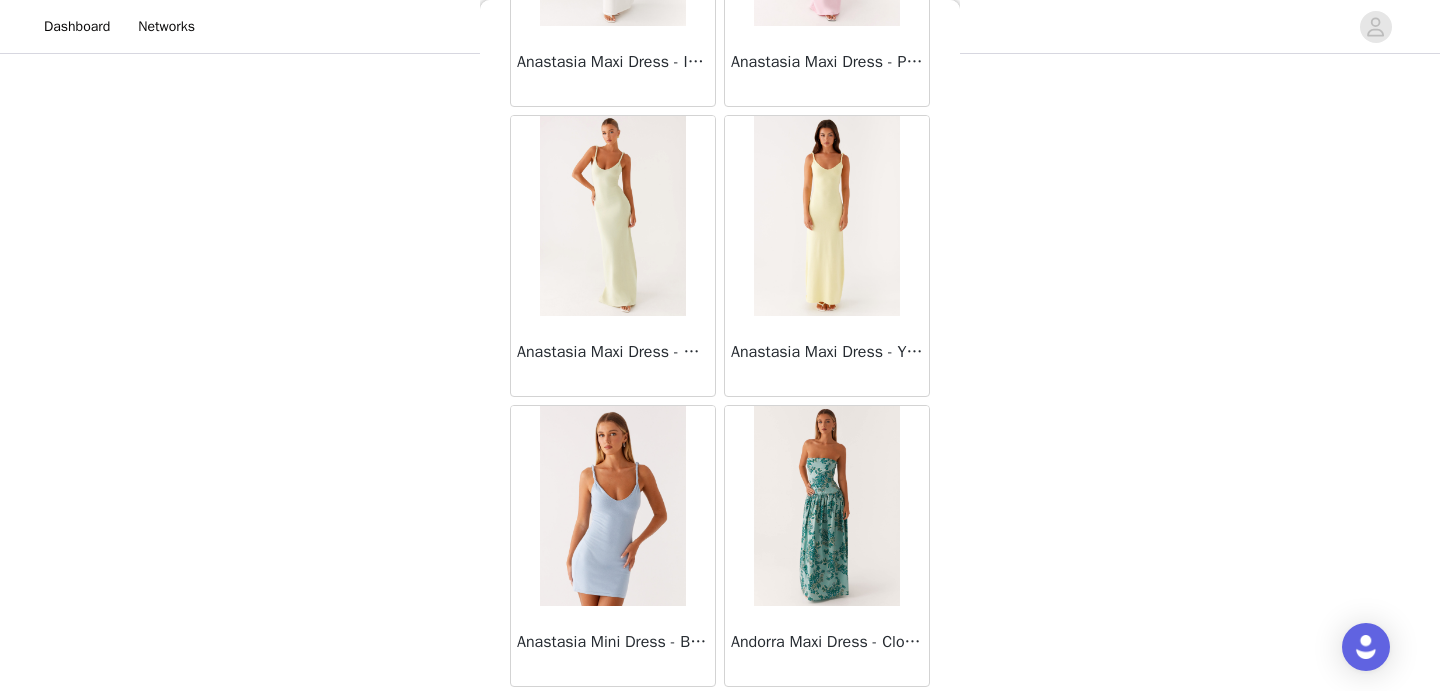 scroll, scrollTop: 83505, scrollLeft: 0, axis: vertical 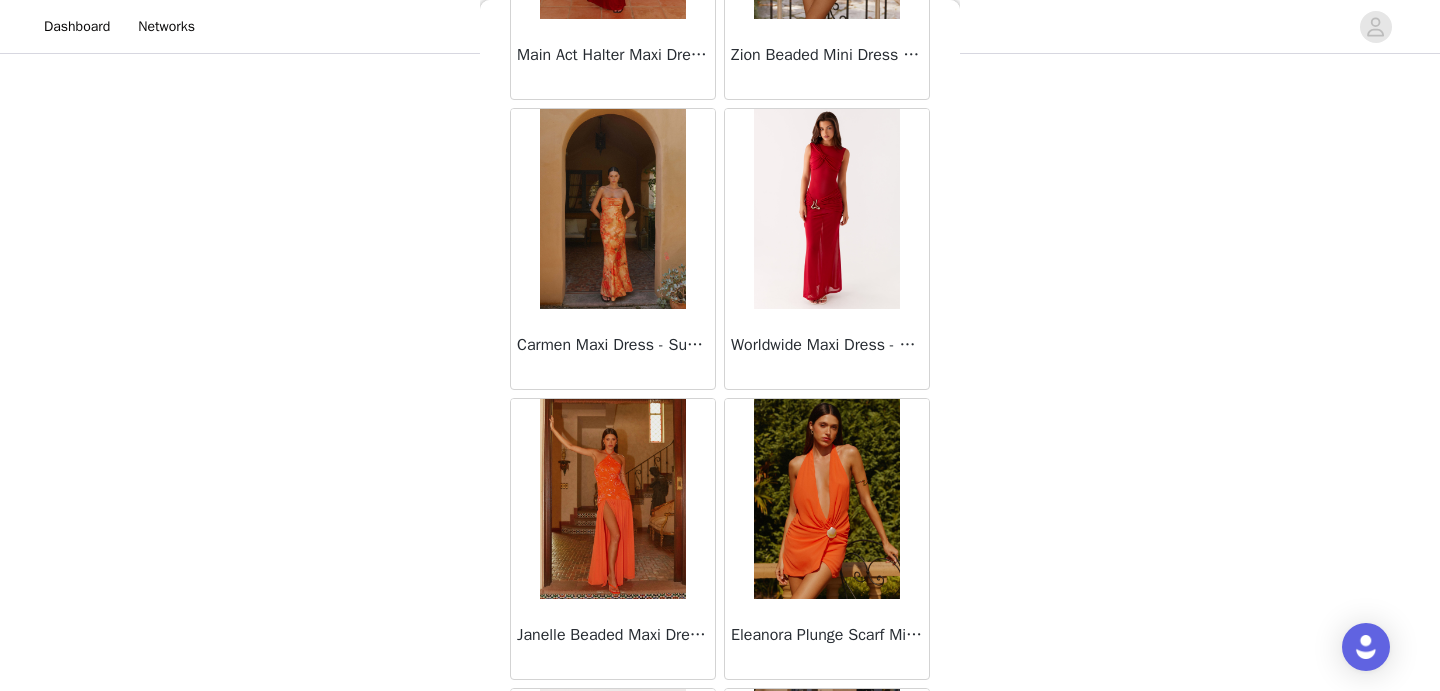 click on "STEP 1 OF 4
Select your styles!
You will receive 3 products.       2/3 Selected           Harlow Chiffon Maxi Skirt - Floral Print           Floral Print, US 2       Edit   Remove     Just In Time Maxi Dress - Yellow           Yellow, US 2       Edit   Remove     Add Product       Back       Manuka Ruffle Mini Dress - Yellow       Heart Of Glass Satin Maxi Dress - Blue       Ronnie Maxi Dress - Blue       Nicola Maxi Dress - Pink       Imani Maxi Dress - Pink       Liana Cowl Maxi Dress - Print       Cherry Skies Midi Dress - White       Crystal Clear Lace Midi Skirt - Ivory       Crystal Clear Lace Top - Ivory       Clayton Top - Black Gingham       Wish You Luck Denim Top - Dark Blue       Raphaela Mini Dress - Navy       Maloney Maxi Dress - White       Franco Tie Back Top - Blue       Frida Denim Shorts - Vintage Wash Blue       Consie Long Sleeve Mini Dress - Pale Blue       Mariella Linen Maxi Skirt - Pink" at bounding box center (720, 212) 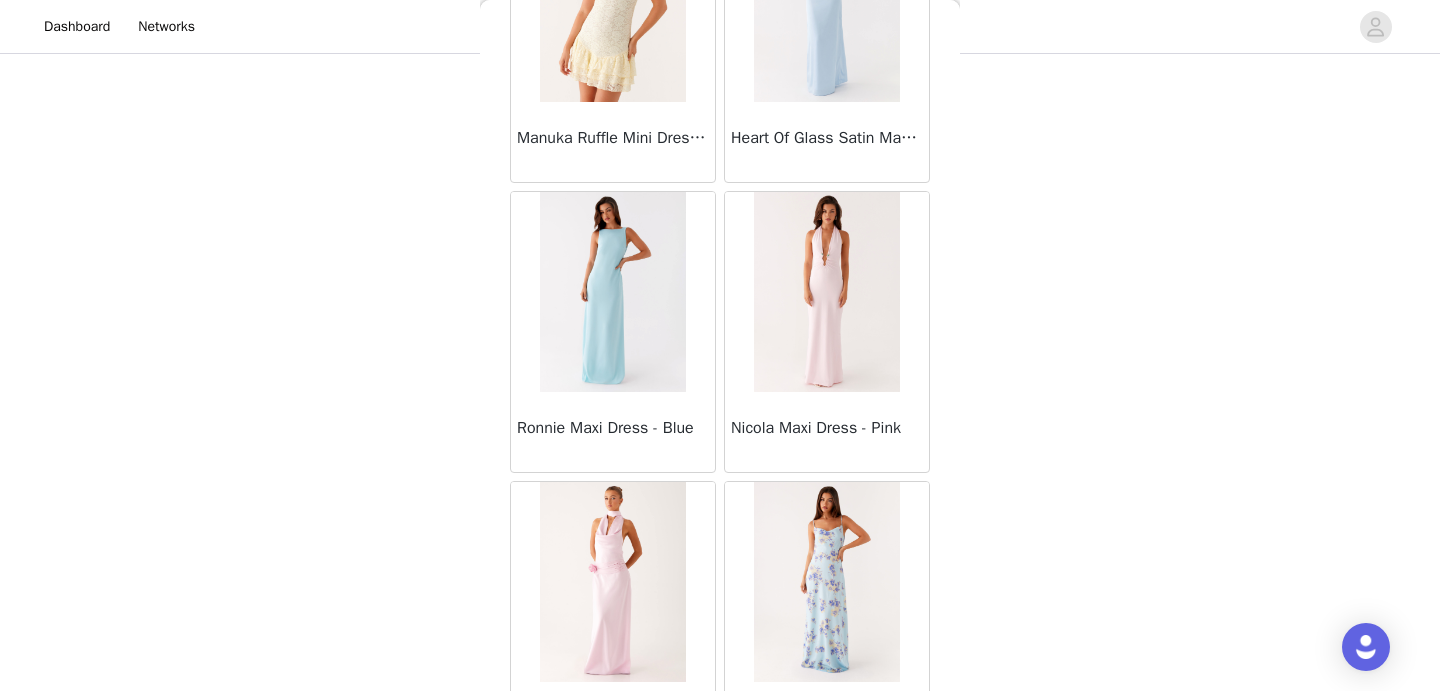 scroll, scrollTop: -4, scrollLeft: 0, axis: vertical 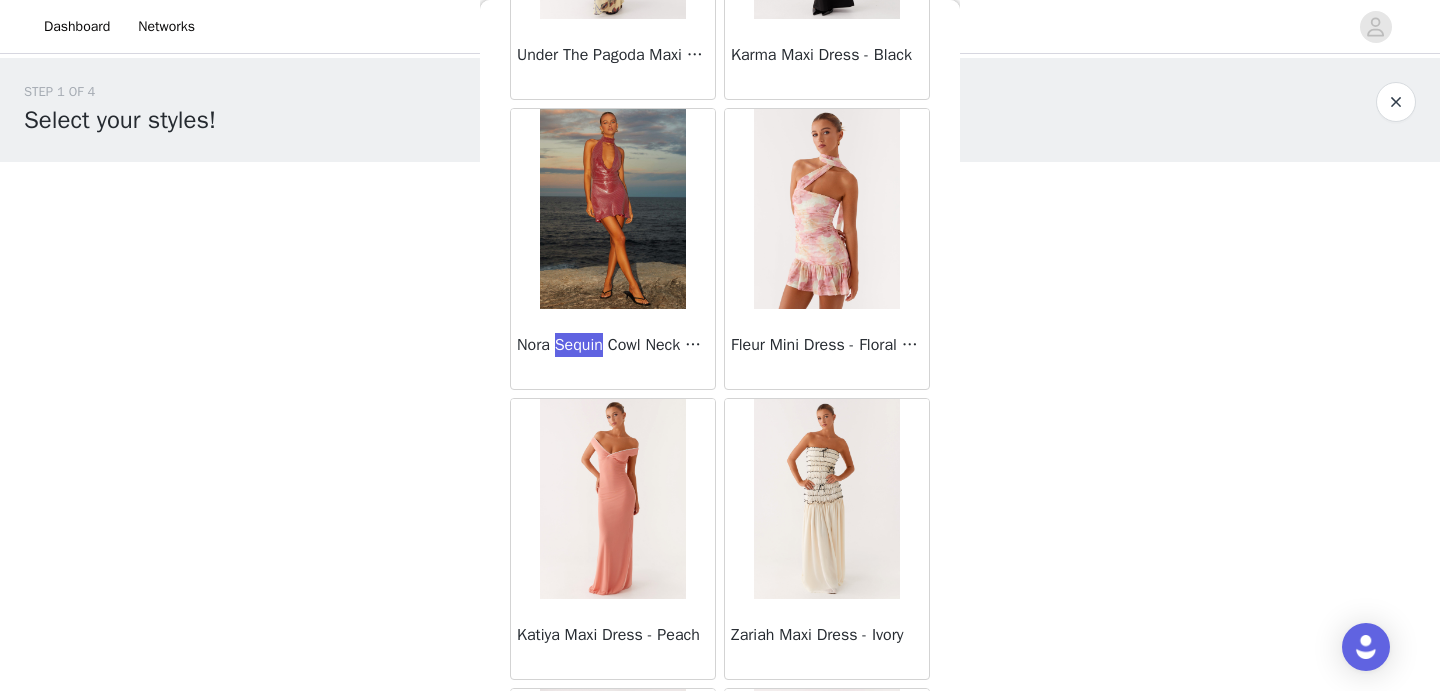 click on "Dashboard Networks
STEP 1 OF 4
Select your styles!
You will receive 3 products.       2/3 Selected           Harlow Chiffon Maxi Skirt - Floral Print           Floral Print, US 2       Edit   Remove     Just In Time Maxi Dress - Yellow           Yellow, US 2       Edit   Remove     Add Product       Back       Manuka Ruffle Mini Dress - Yellow       Heart Of Glass Satin Maxi Dress - Blue       Ronnie Maxi Dress - Blue       Nicola Maxi Dress - Pink       Imani Maxi Dress - Pink       Liana Cowl Maxi Dress - Print       Cherry Skies Midi Dress - White       Crystal Clear Lace Midi Skirt - Ivory       Crystal Clear Lace Top - Ivory       Clayton Top - Black Gingham       Wish You Luck Denim Top - Dark Blue       Raphaela Mini Dress - Navy       Maloney Maxi Dress - White       Franco Tie Back Top - Blue       Frida Denim Shorts - Vintage Wash Blue       Consie Long Sleeve Mini Dress - Pale Blue" at bounding box center [720, 345] 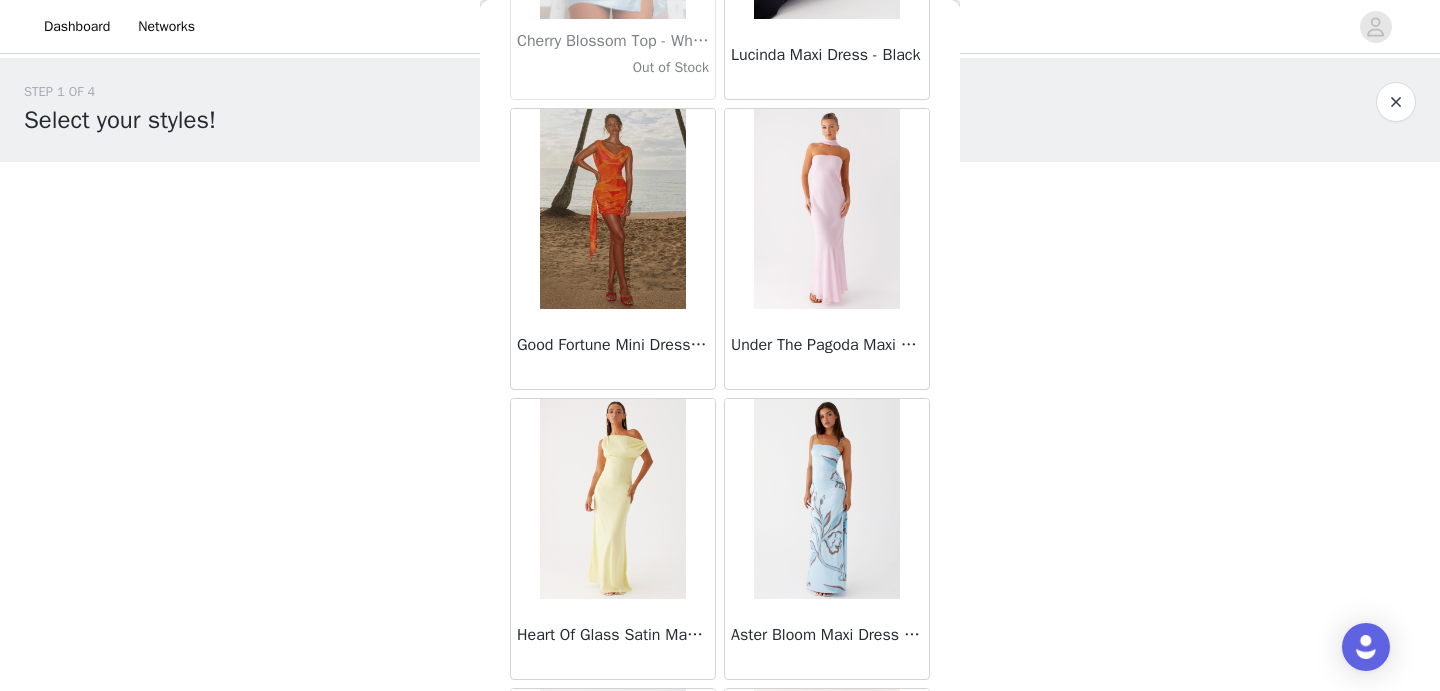 scroll, scrollTop: 73652, scrollLeft: 0, axis: vertical 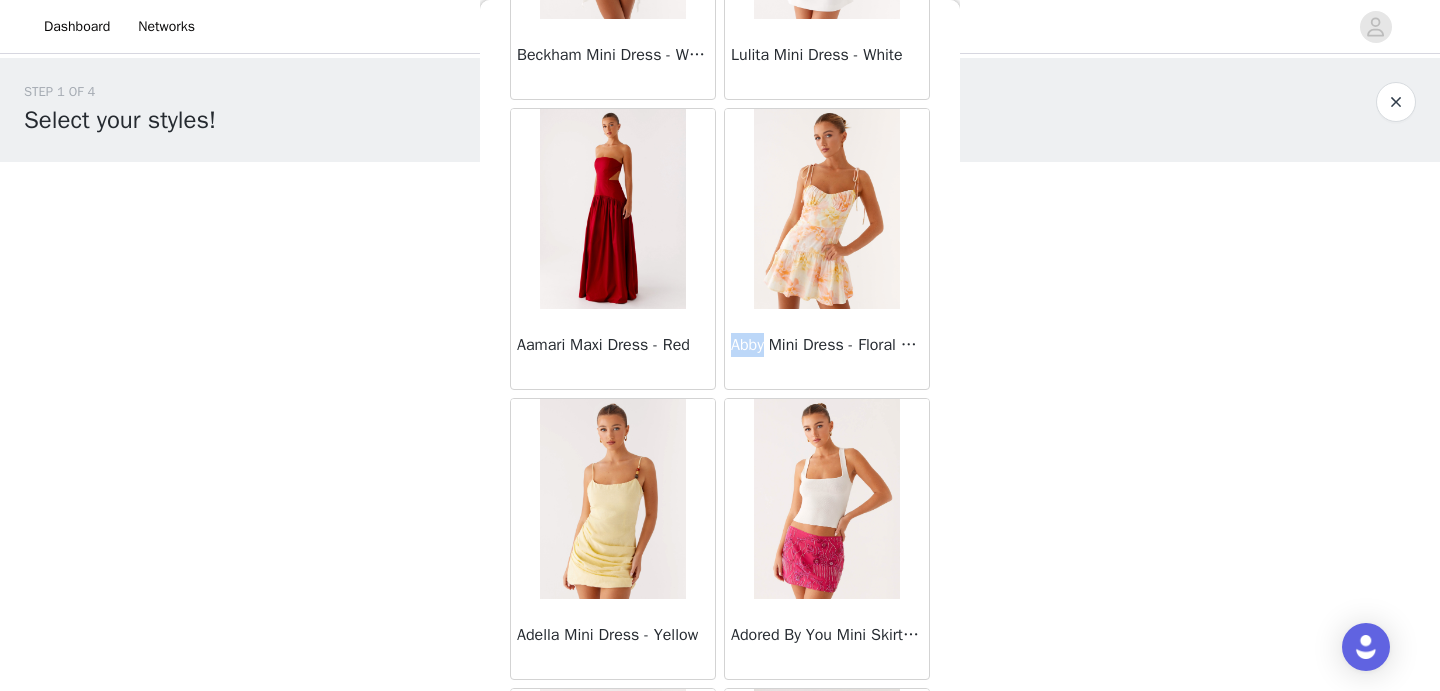 click at bounding box center [826, 209] 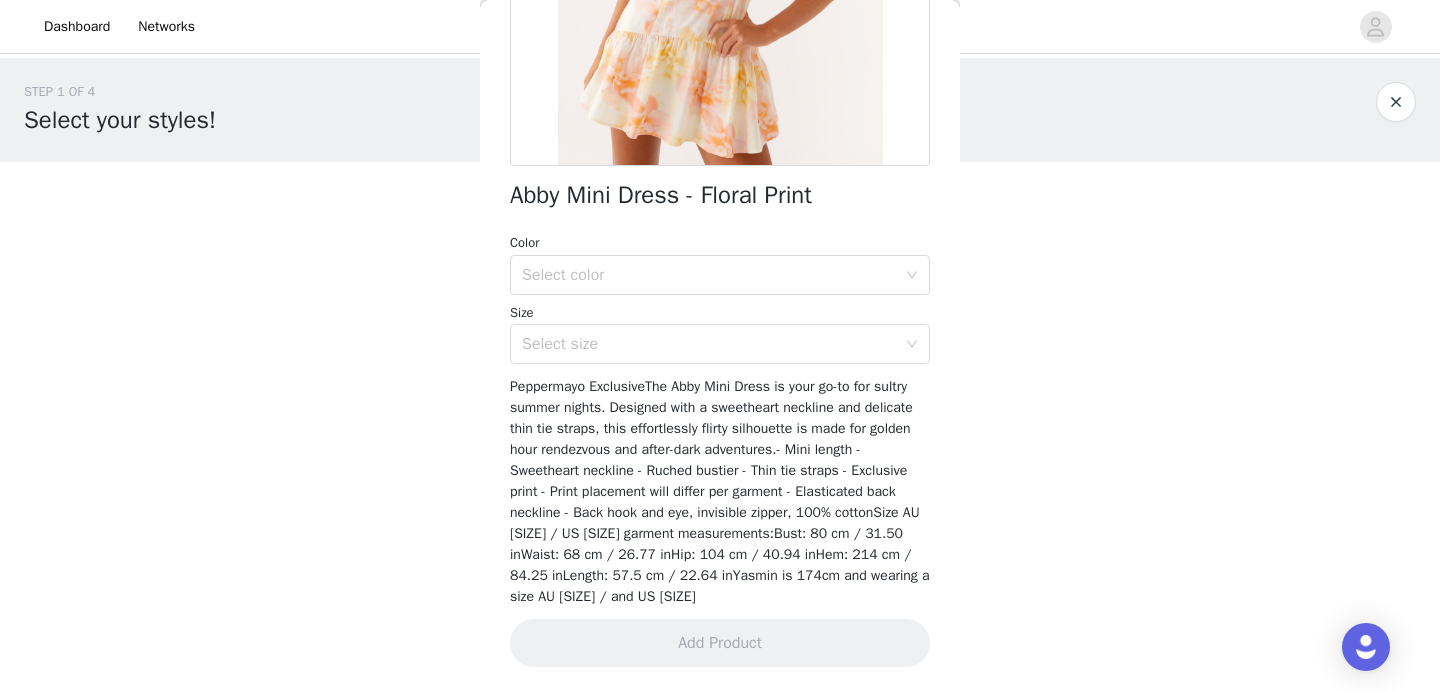 scroll, scrollTop: 383, scrollLeft: 0, axis: vertical 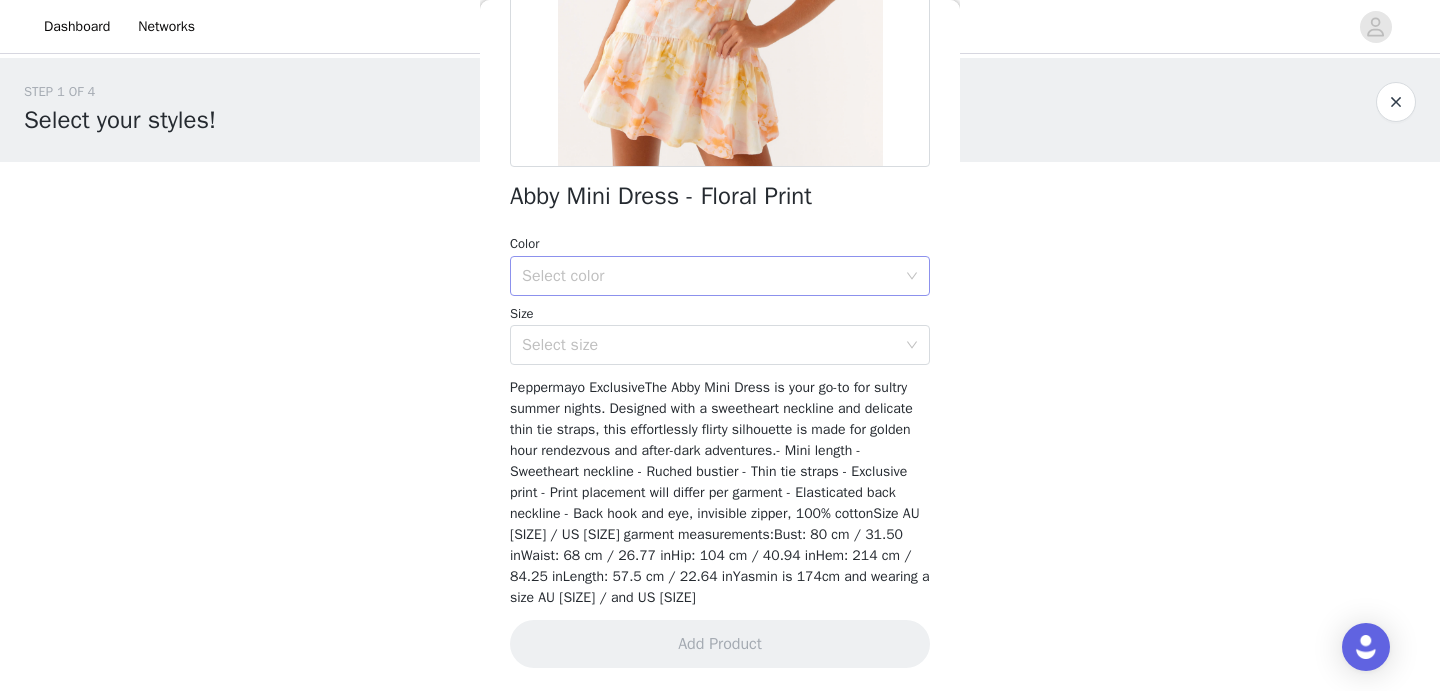 click on "Select color" at bounding box center (713, 276) 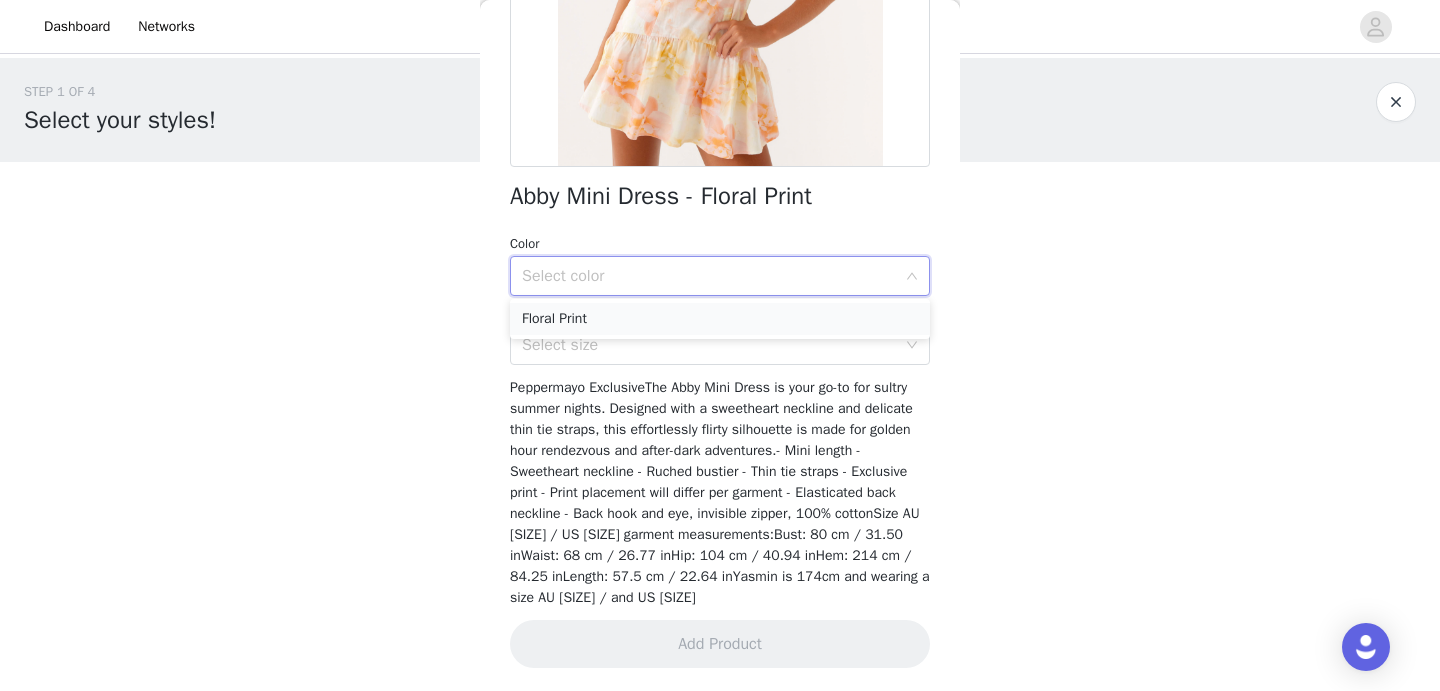 click on "Floral Print" at bounding box center (720, 319) 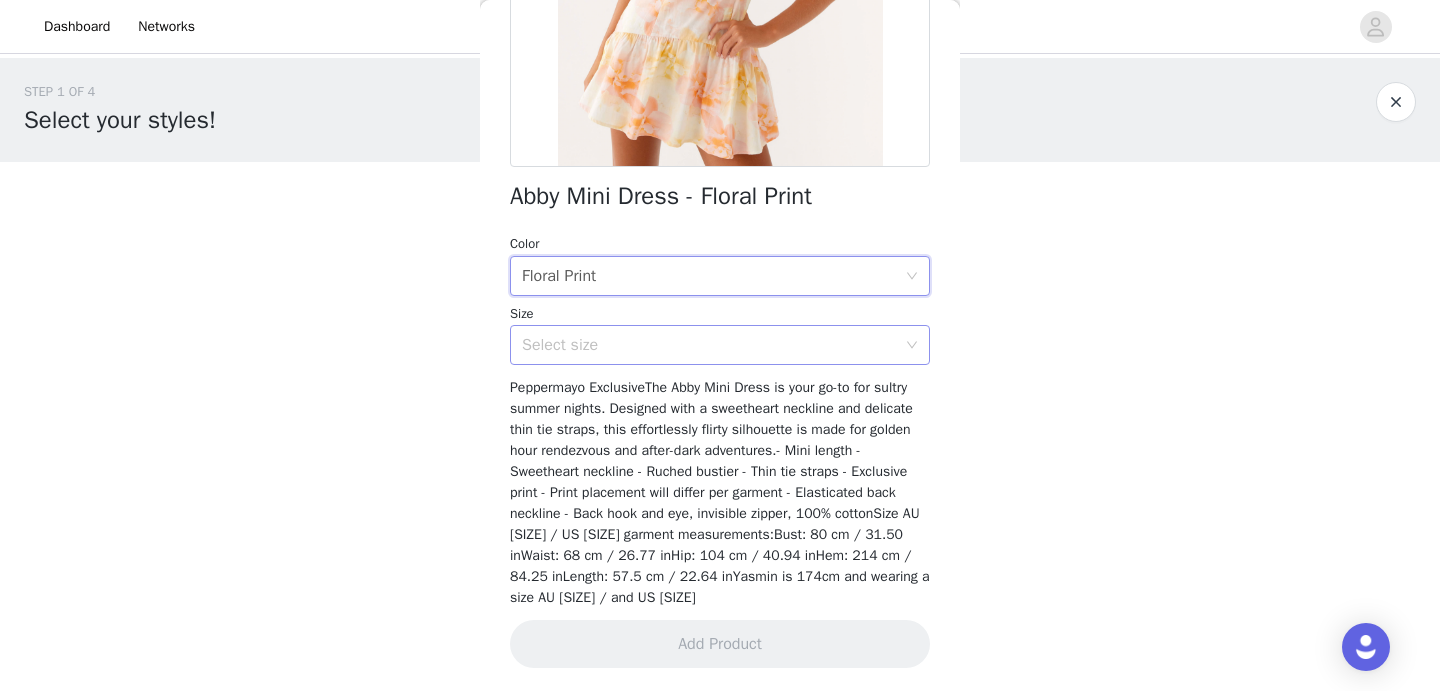 click on "Select size" at bounding box center [709, 345] 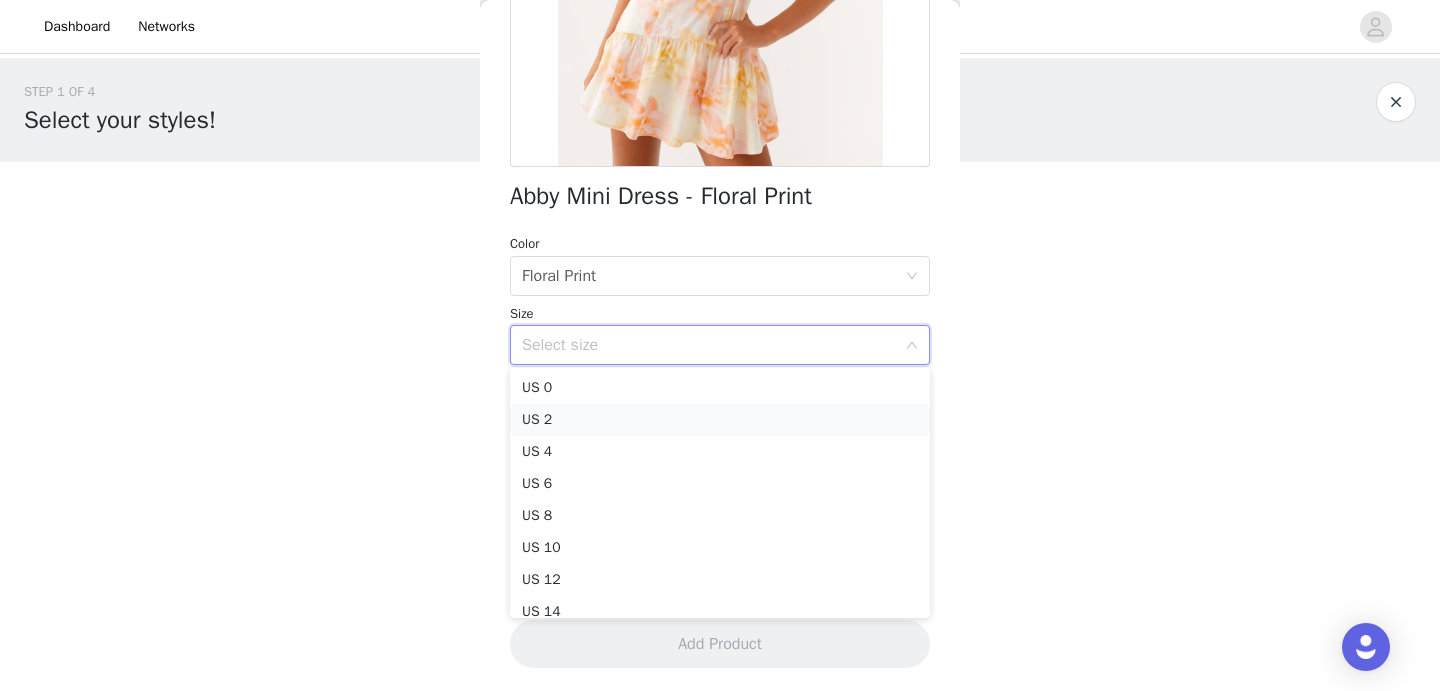 click on "US 2" at bounding box center [720, 420] 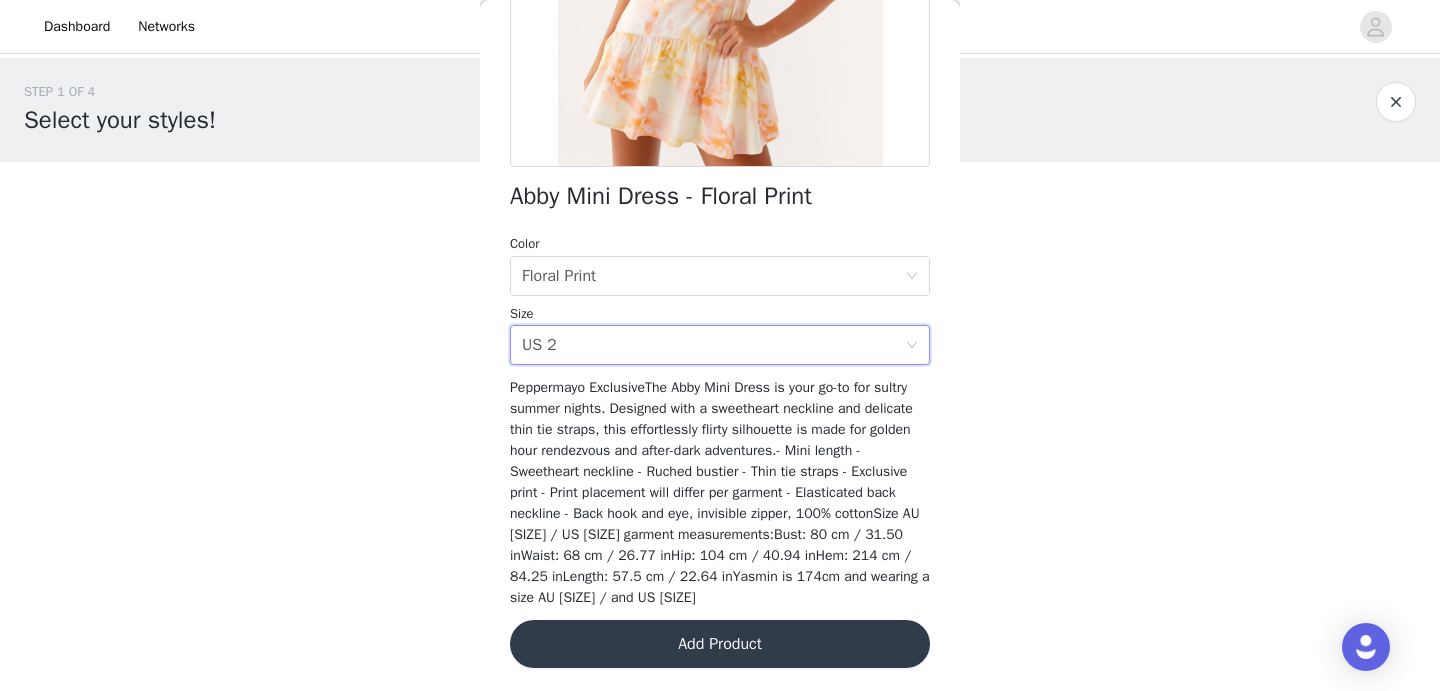 click on "Add Product" at bounding box center [720, 644] 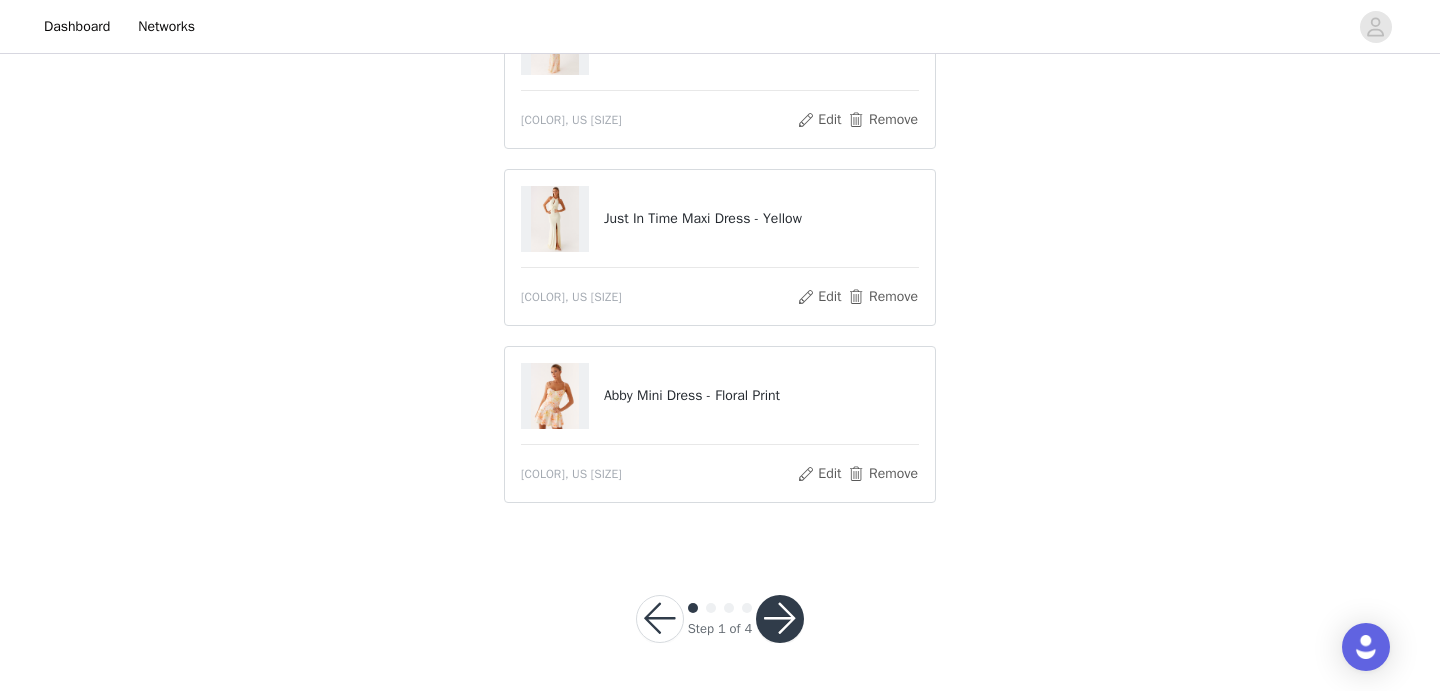 scroll, scrollTop: 229, scrollLeft: 0, axis: vertical 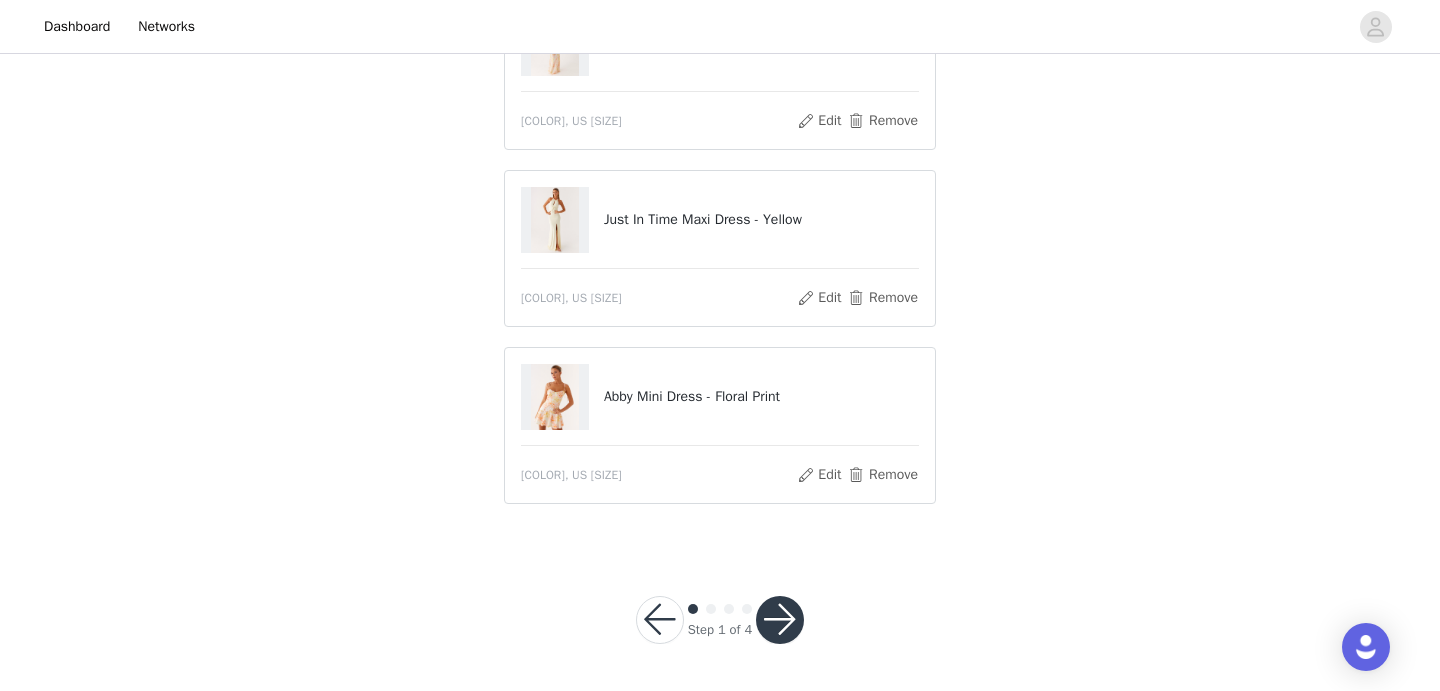 click at bounding box center [780, 620] 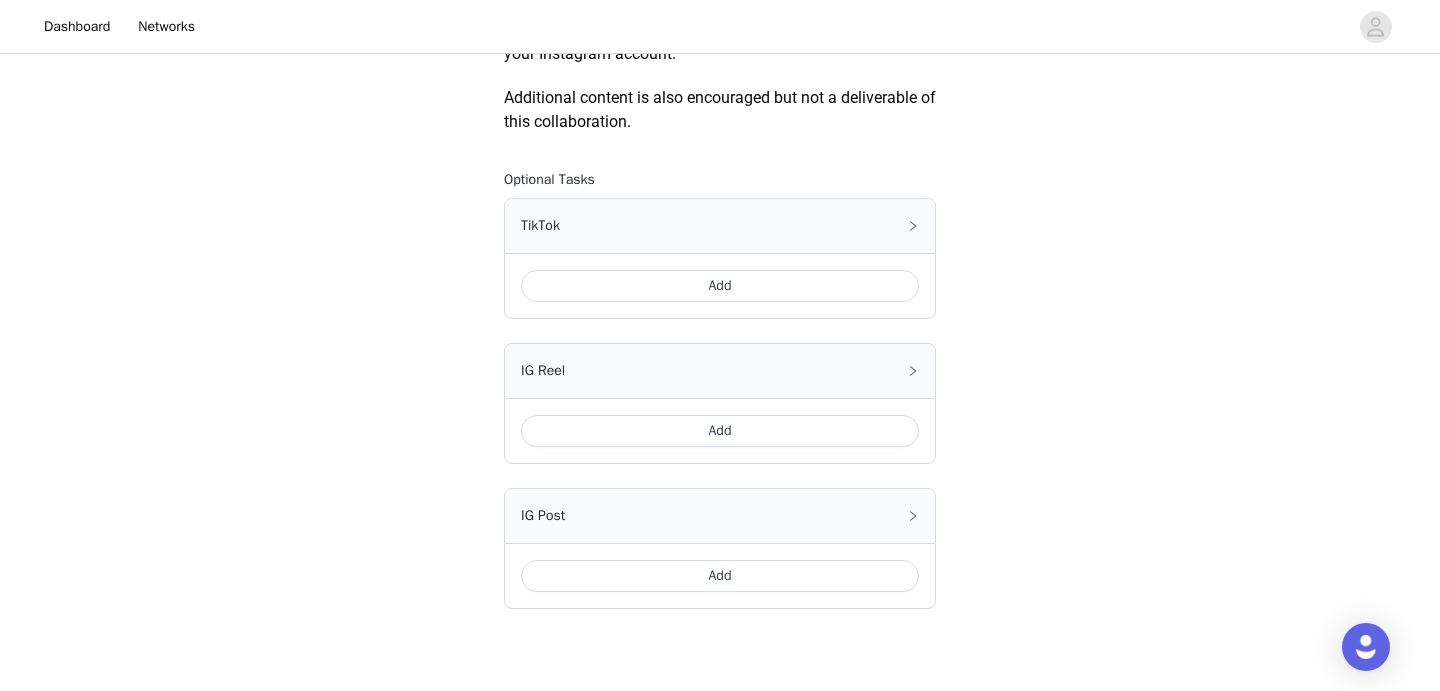 scroll, scrollTop: 1175, scrollLeft: 0, axis: vertical 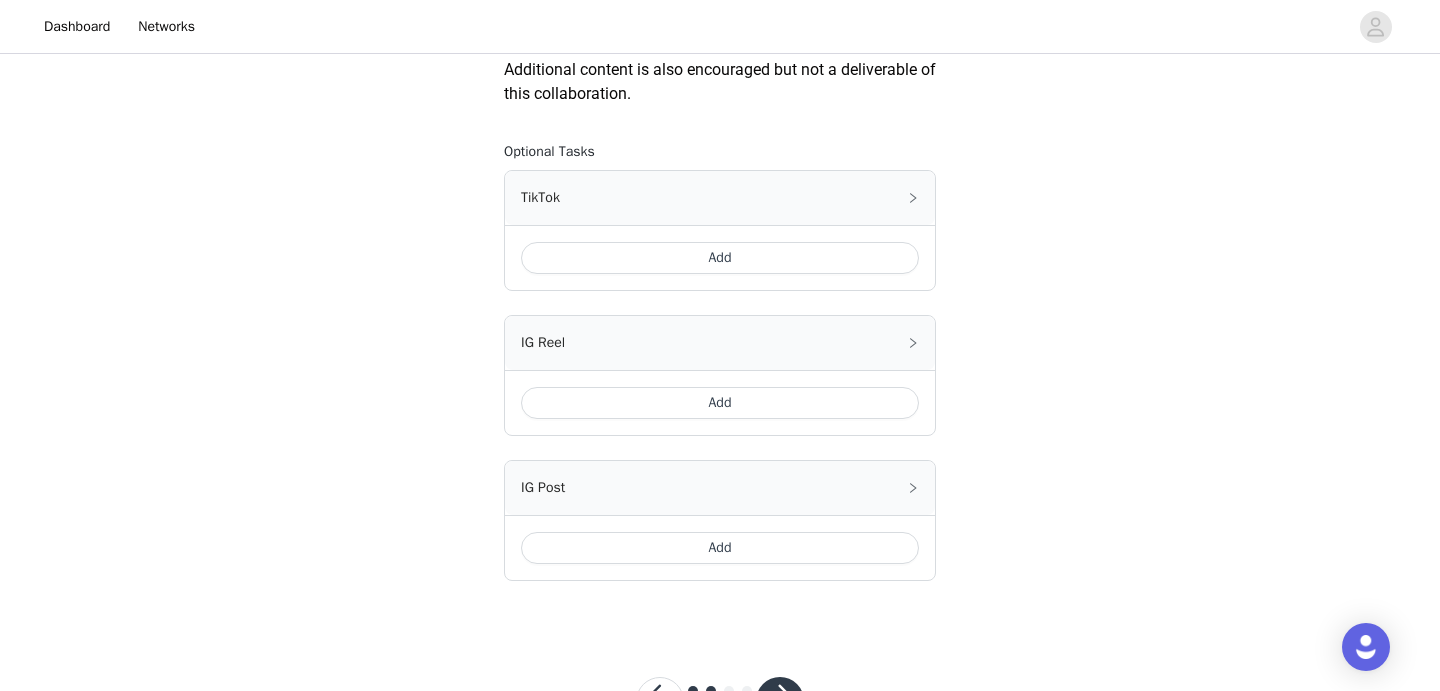 click on "Add" at bounding box center [720, 403] 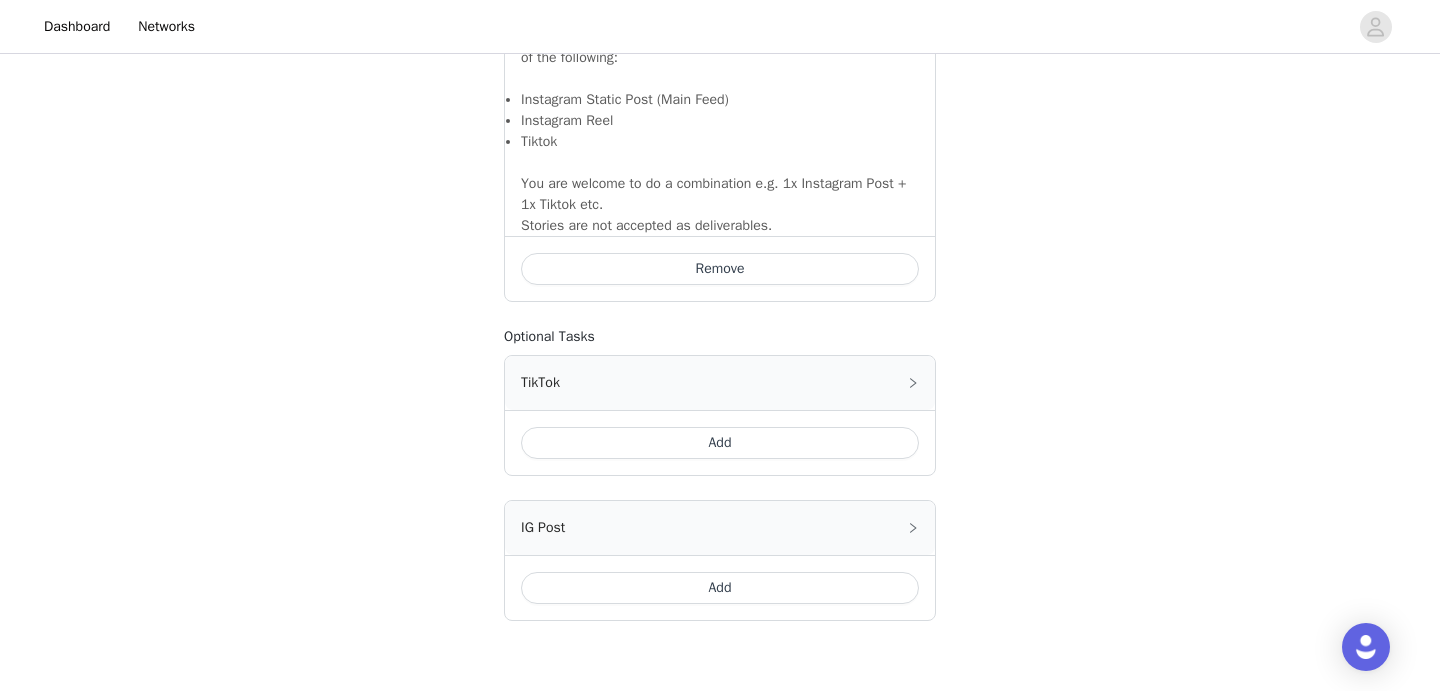 scroll, scrollTop: 1533, scrollLeft: 0, axis: vertical 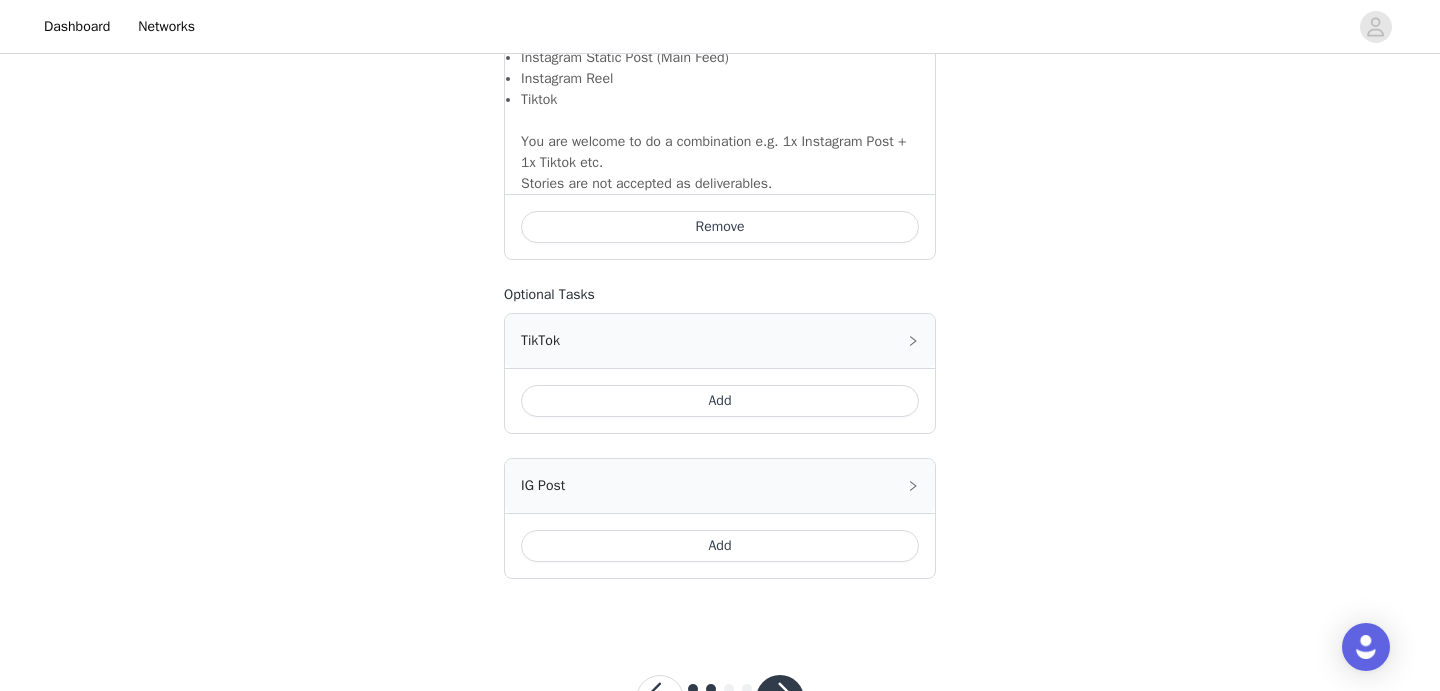 click on "Add" at bounding box center [720, 401] 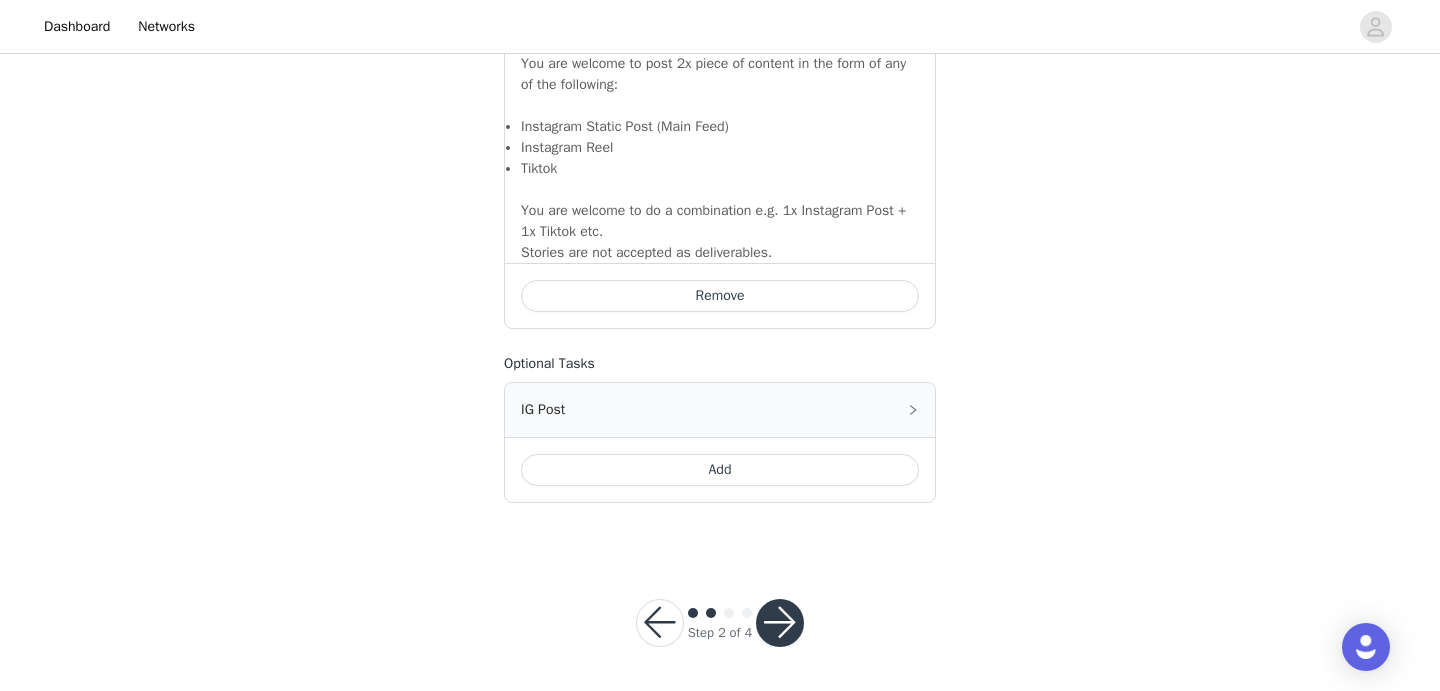 click on "Add" at bounding box center (720, 470) 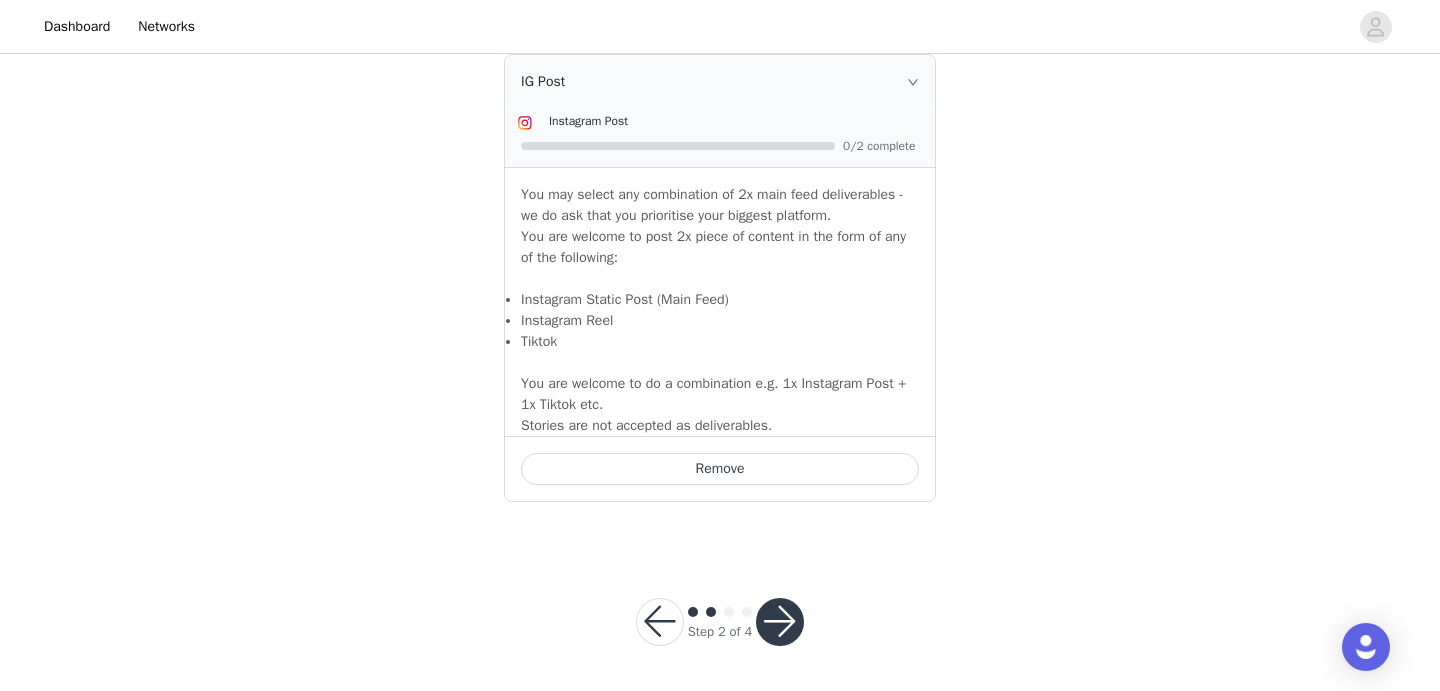 scroll, scrollTop: 2234, scrollLeft: 0, axis: vertical 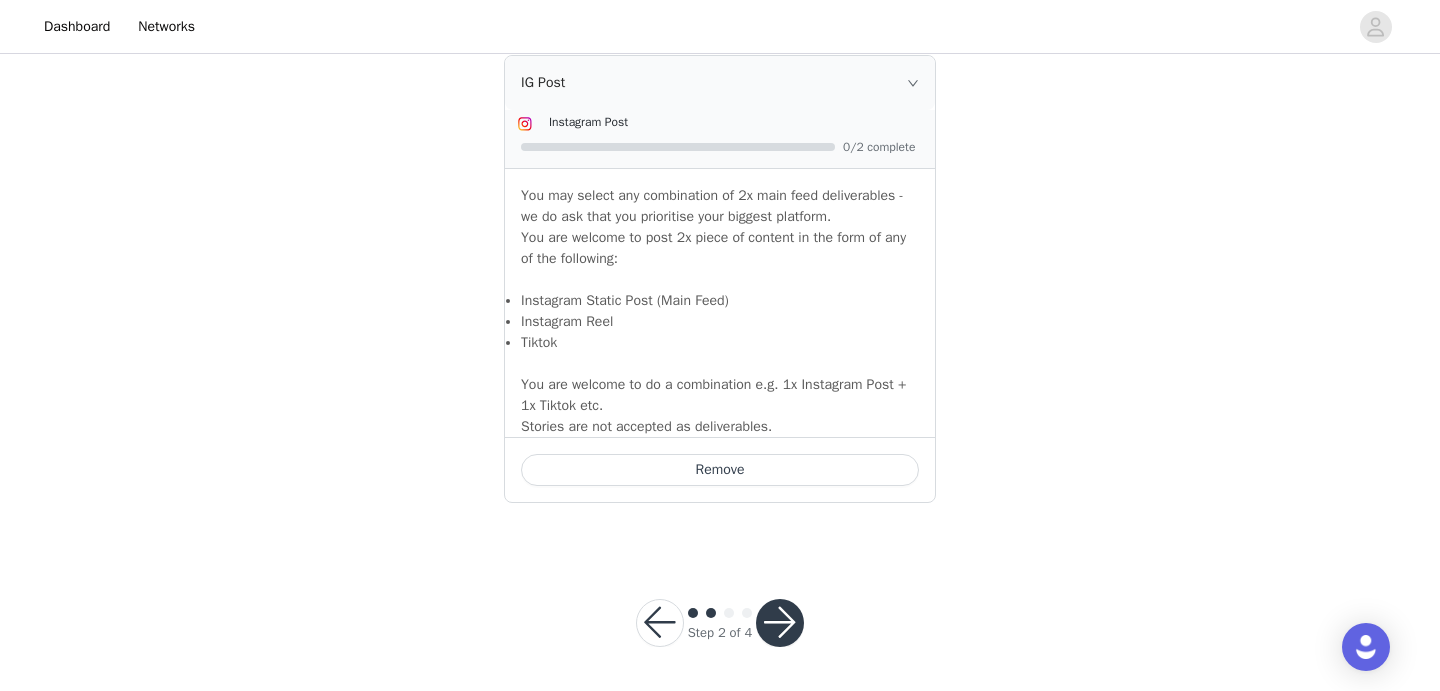 click at bounding box center (780, 623) 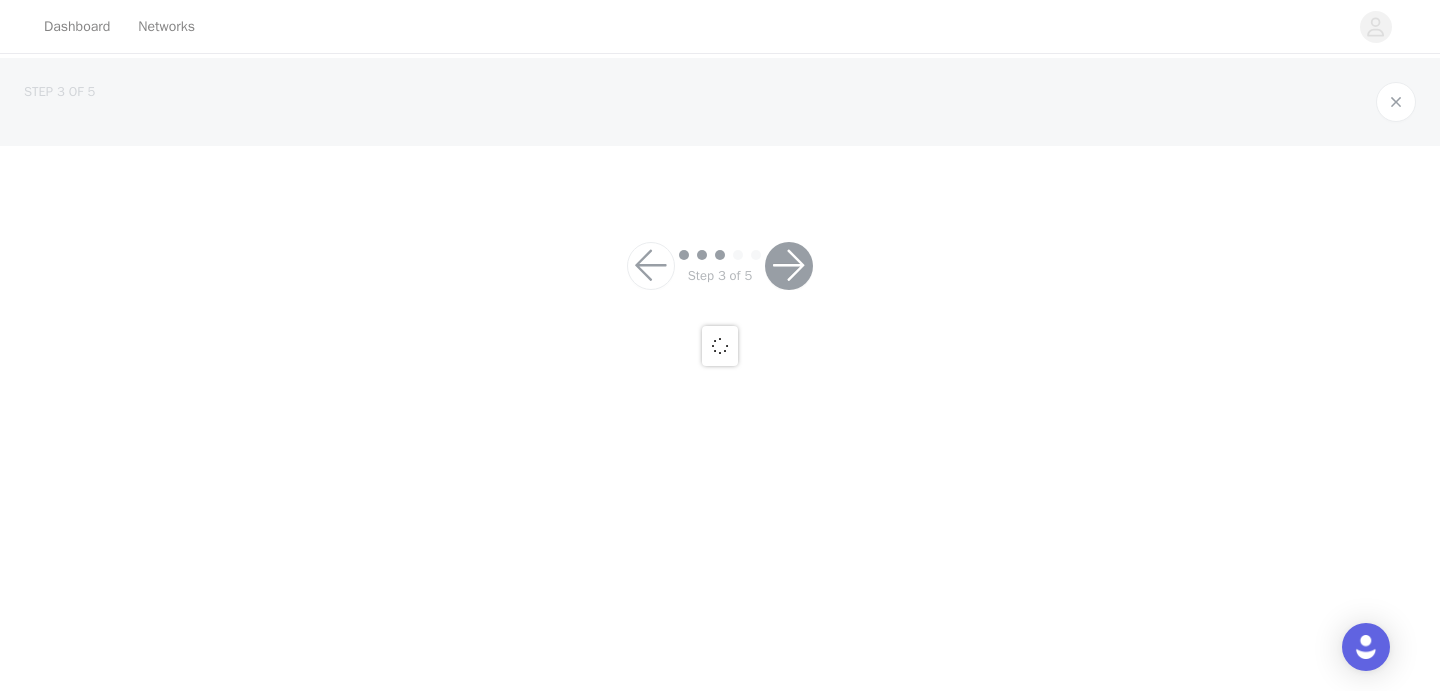 scroll, scrollTop: 0, scrollLeft: 0, axis: both 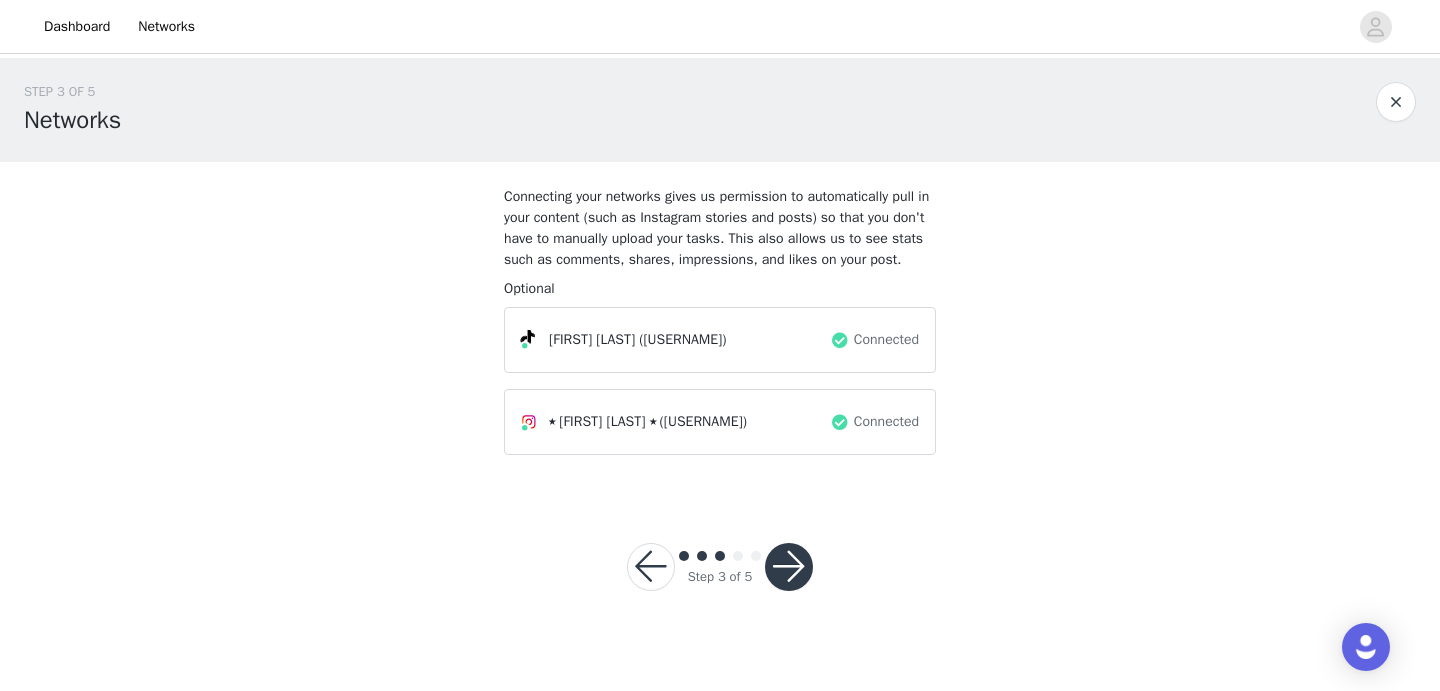 click at bounding box center [789, 567] 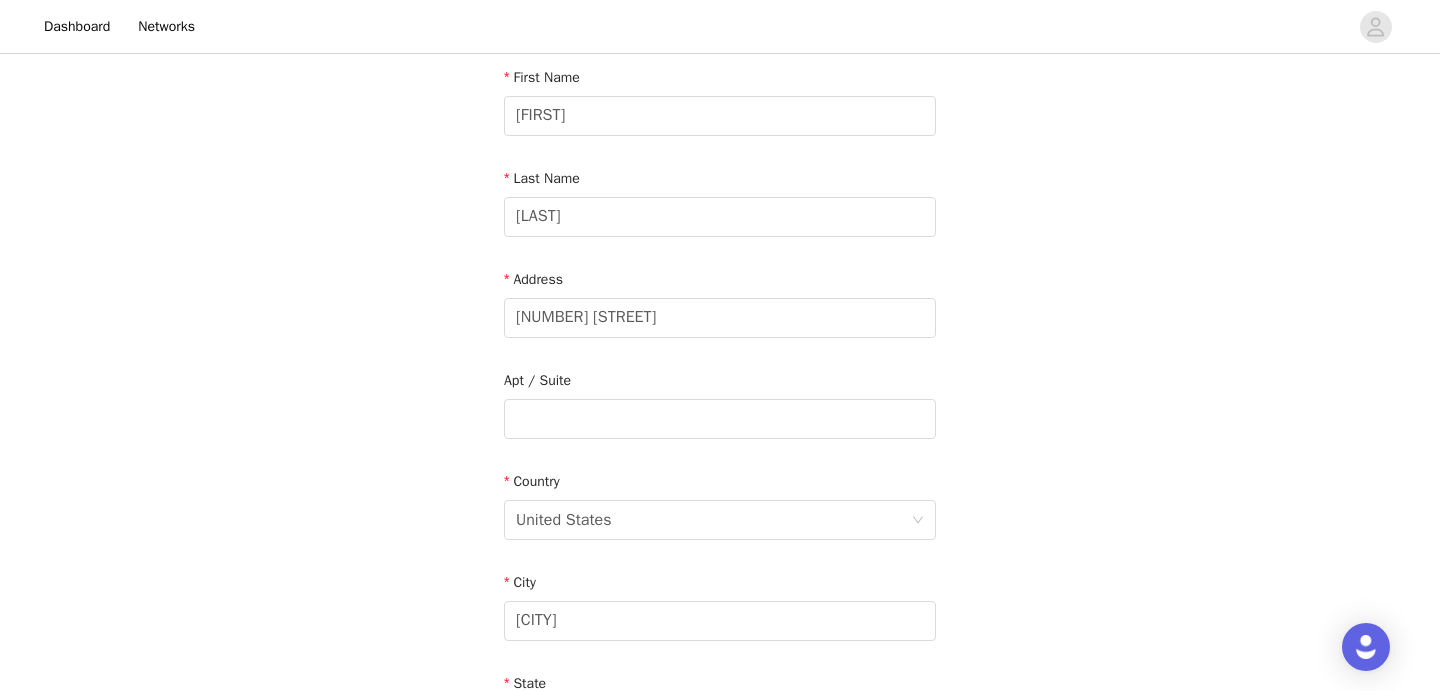 scroll, scrollTop: 208, scrollLeft: 0, axis: vertical 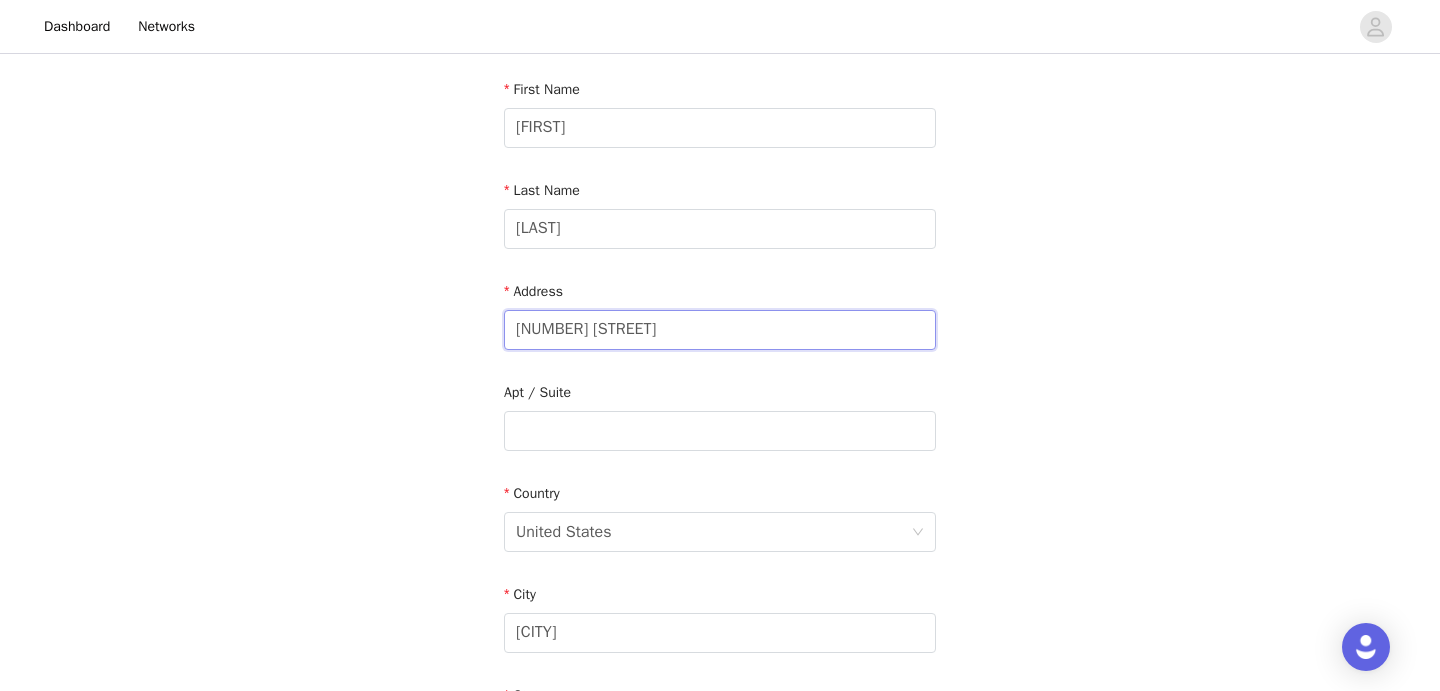 click on "47 Rutherford" at bounding box center (720, 330) 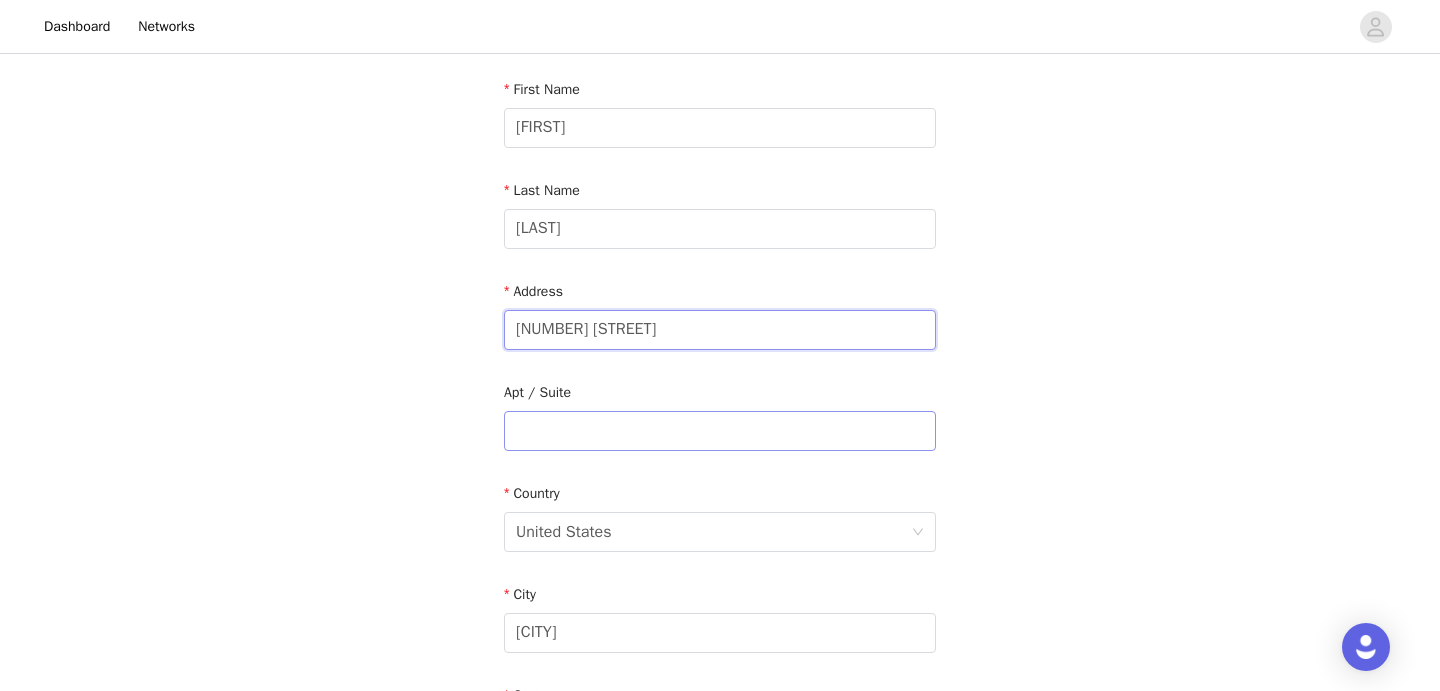 type on "2800 Keller Drive" 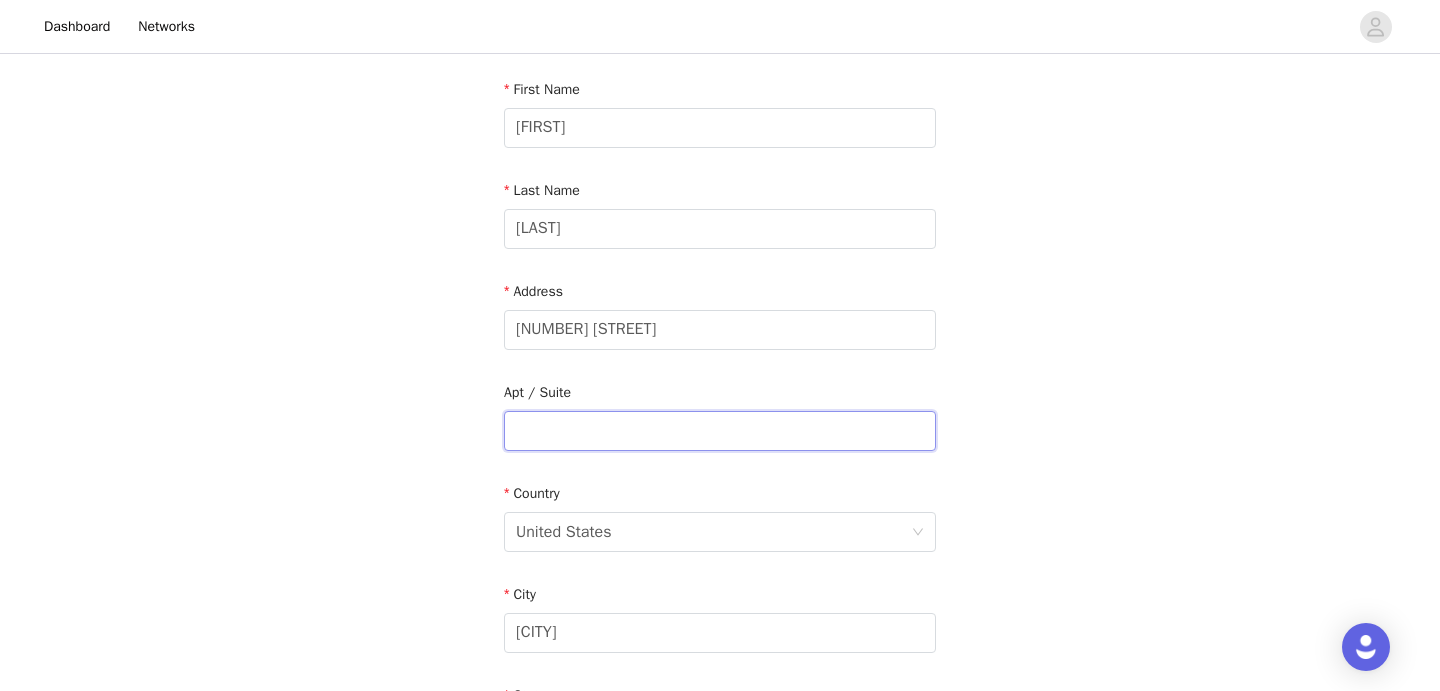click at bounding box center [720, 431] 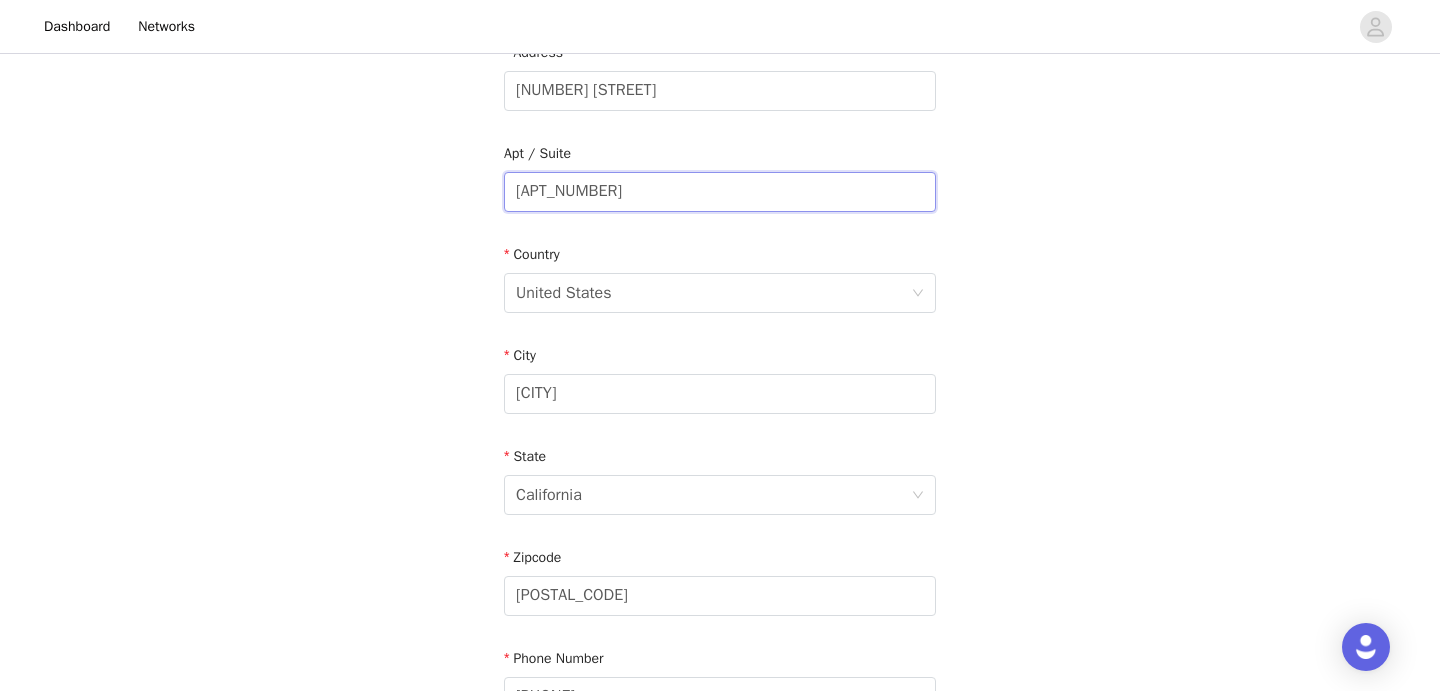 scroll, scrollTop: 451, scrollLeft: 0, axis: vertical 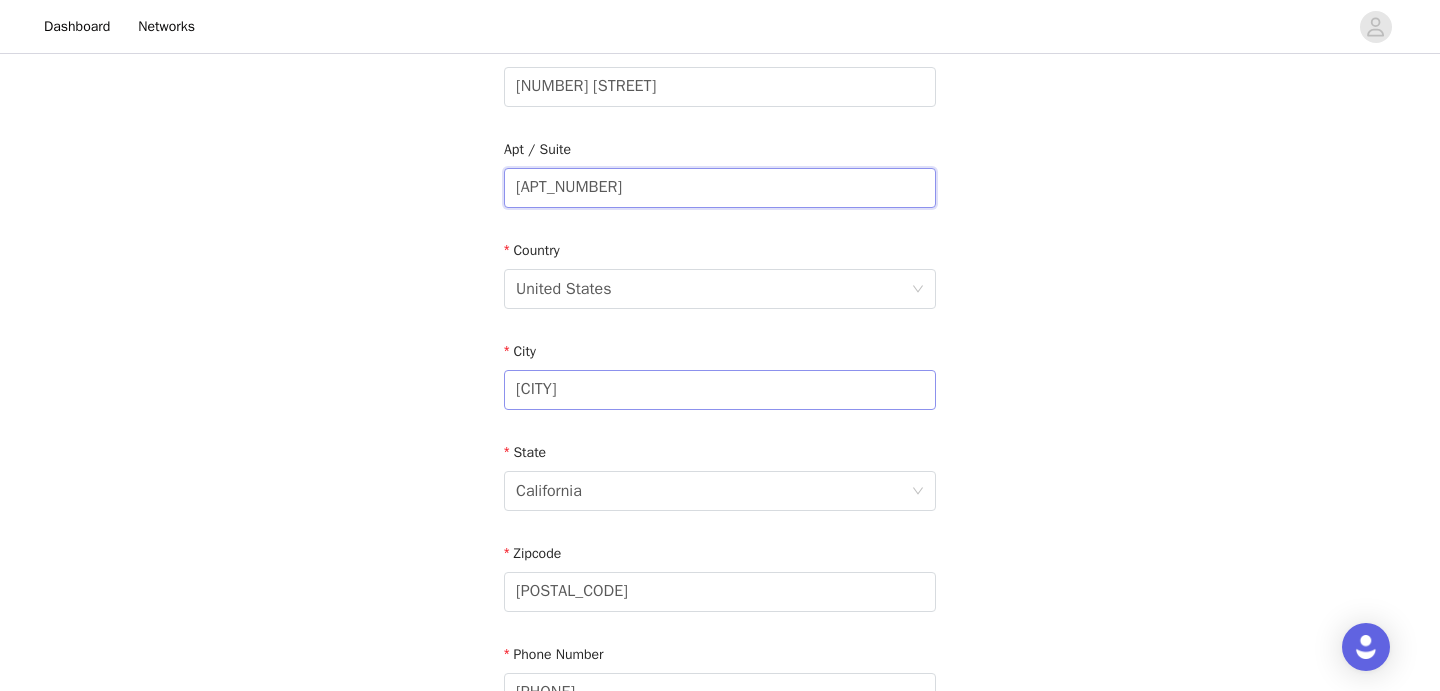 type on "Apt 177" 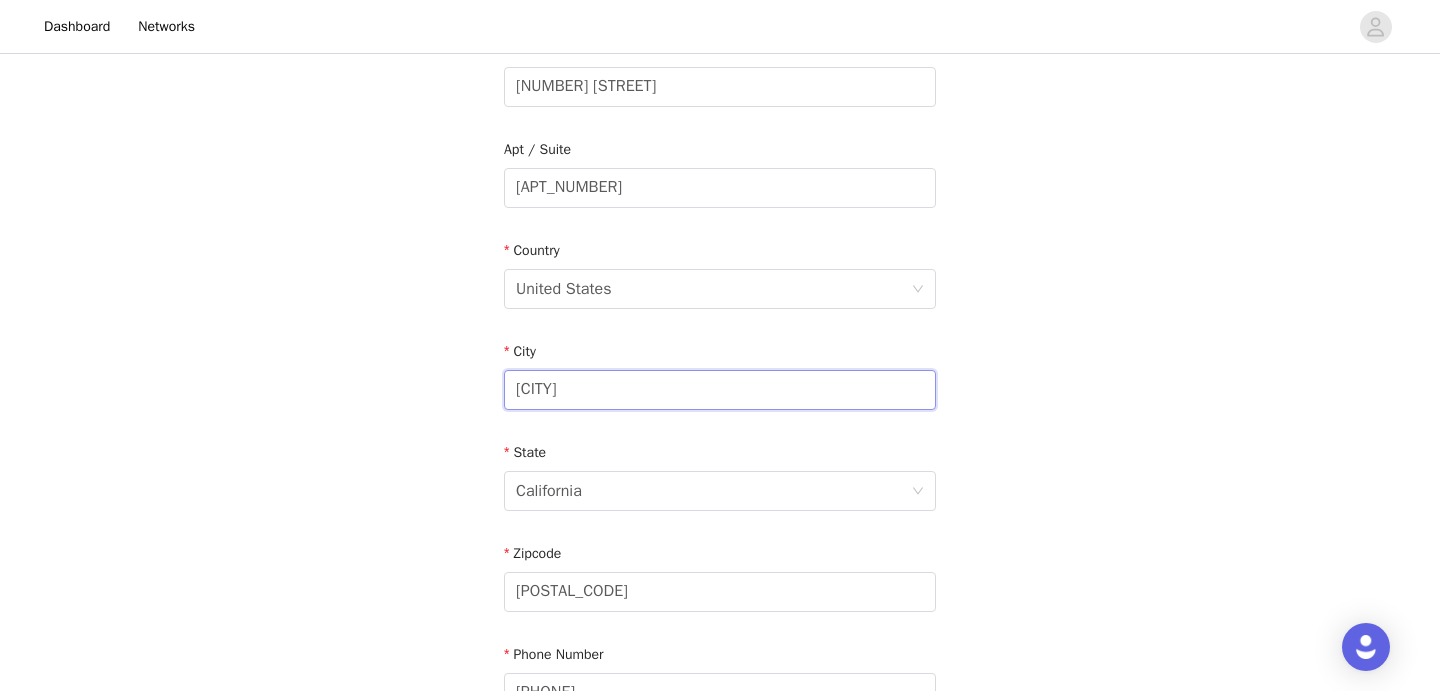 click on "Irvine" at bounding box center [720, 390] 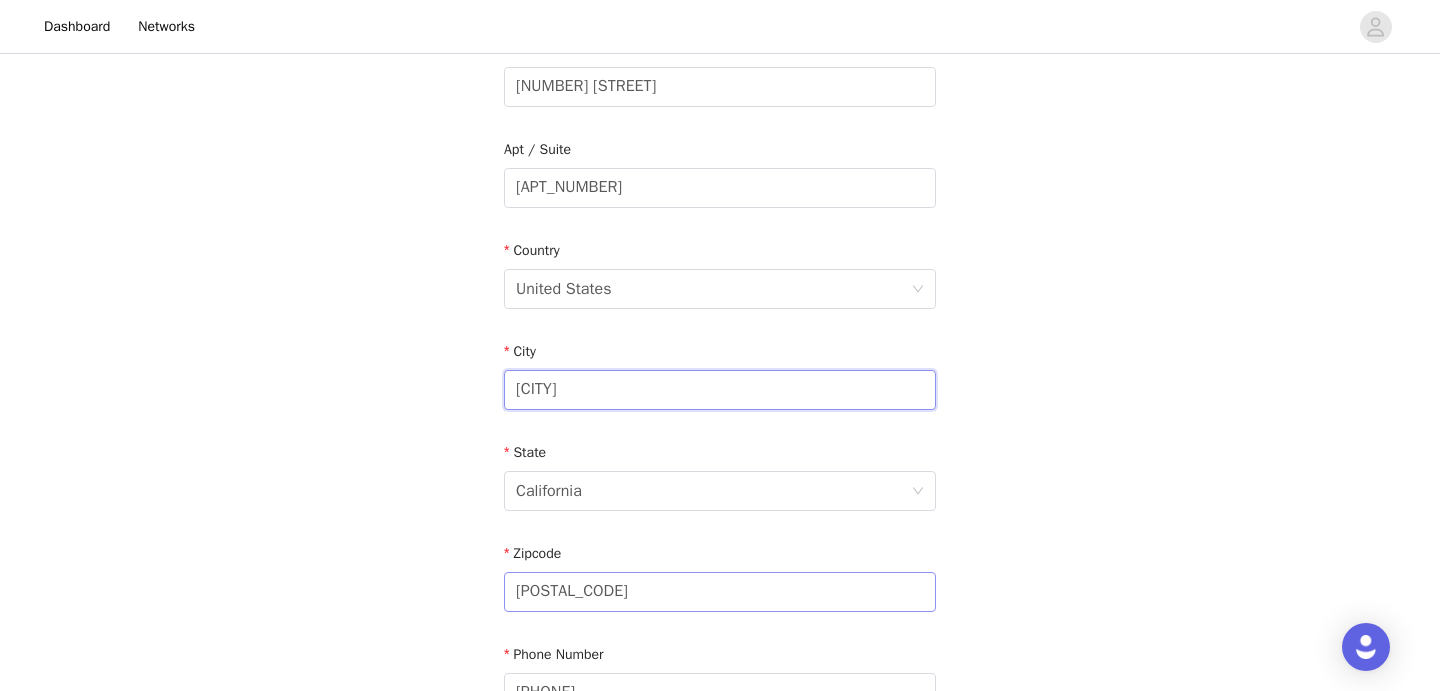 type on "Tustin" 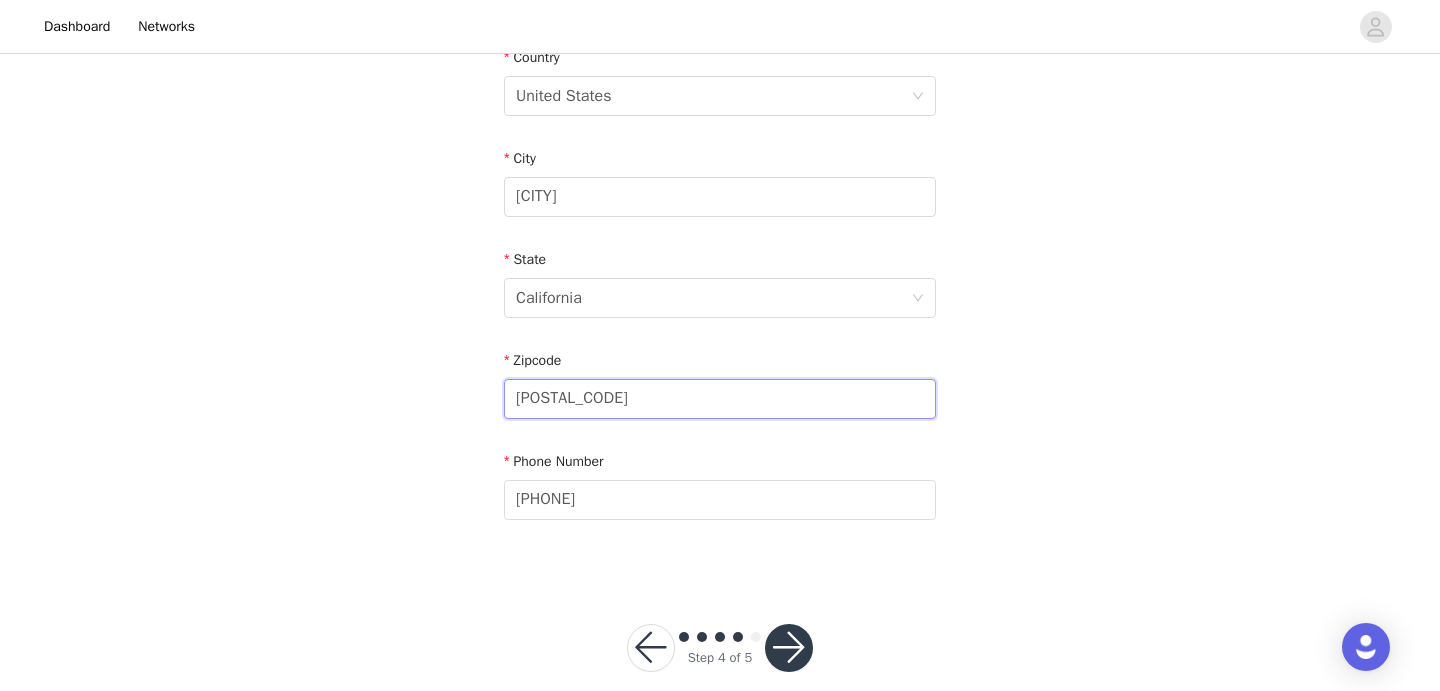 scroll, scrollTop: 660, scrollLeft: 0, axis: vertical 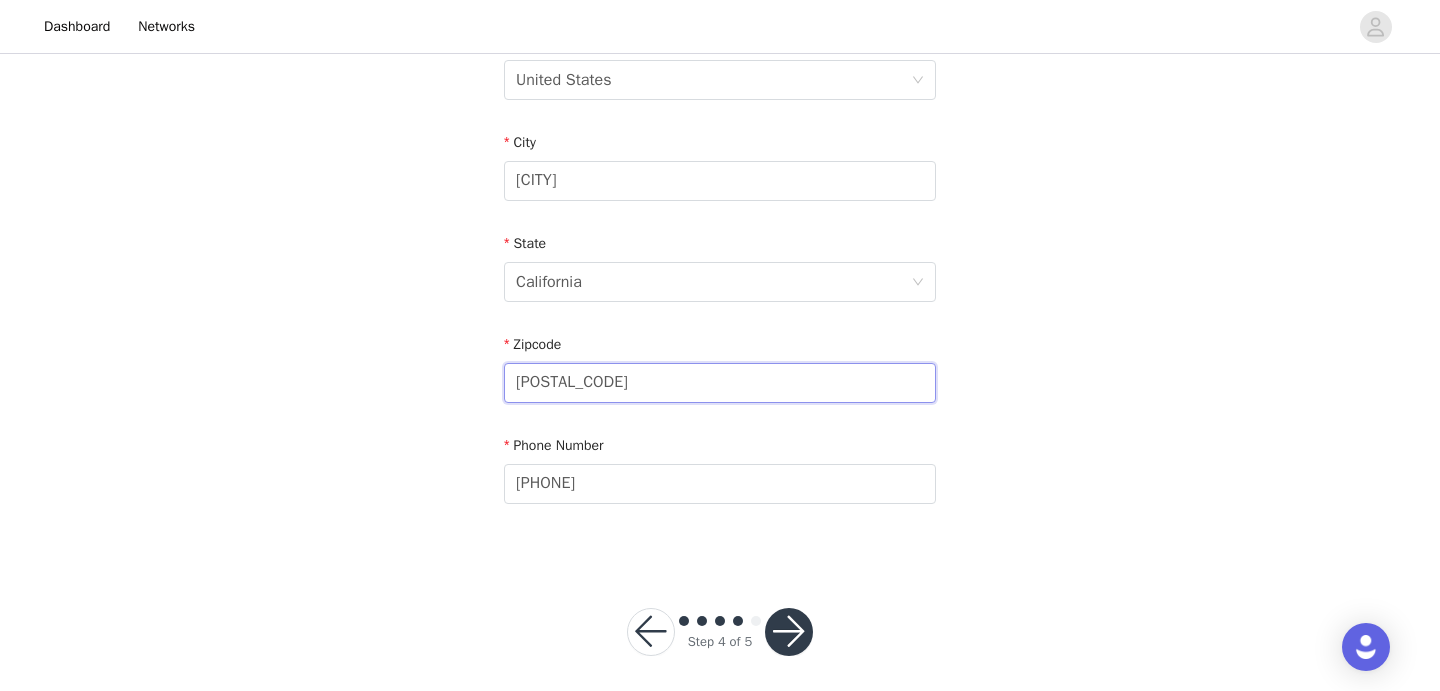 type on "92782" 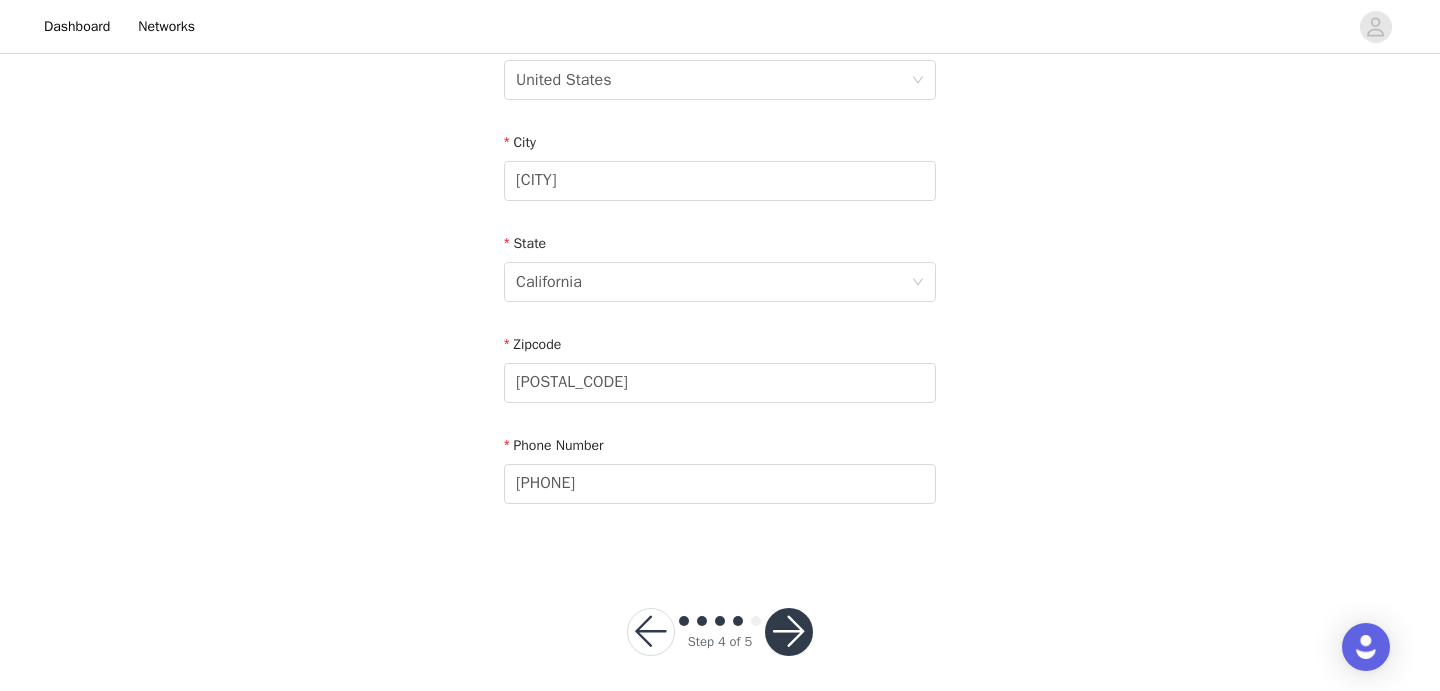 click at bounding box center [789, 632] 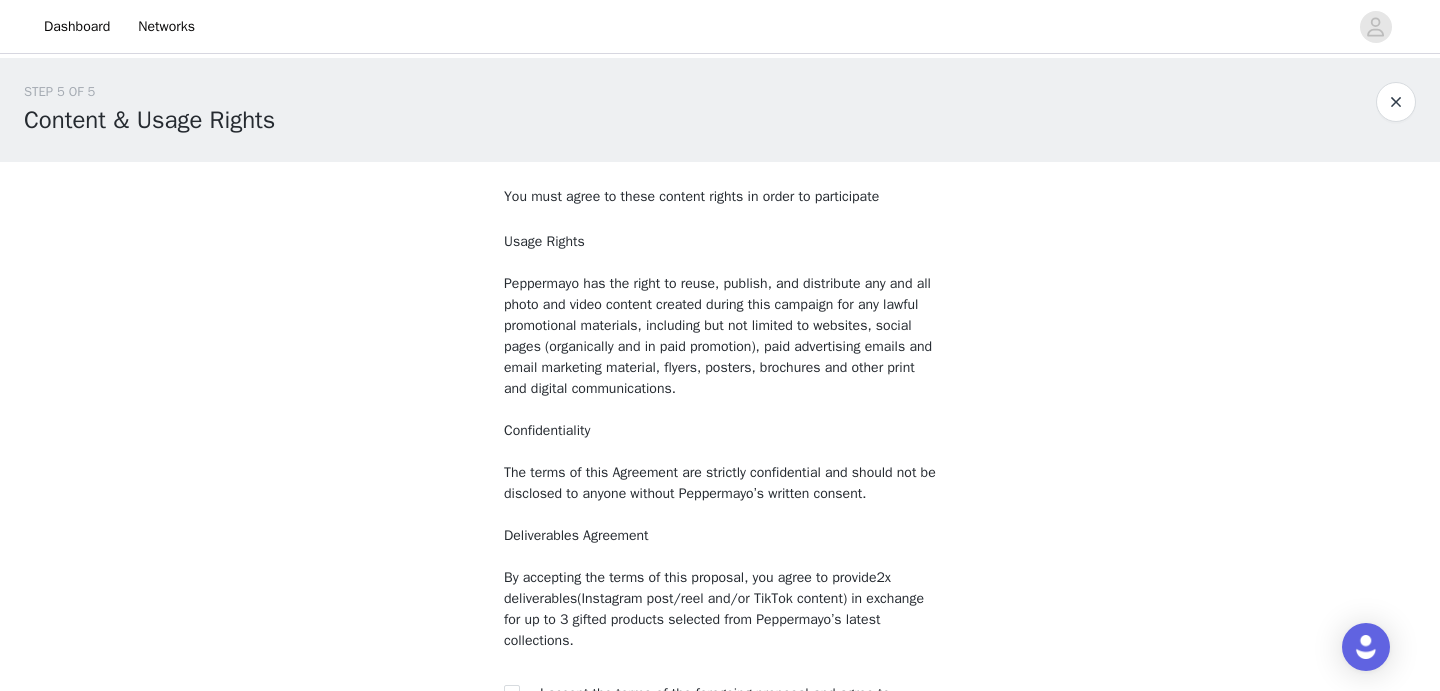 scroll, scrollTop: 108, scrollLeft: 0, axis: vertical 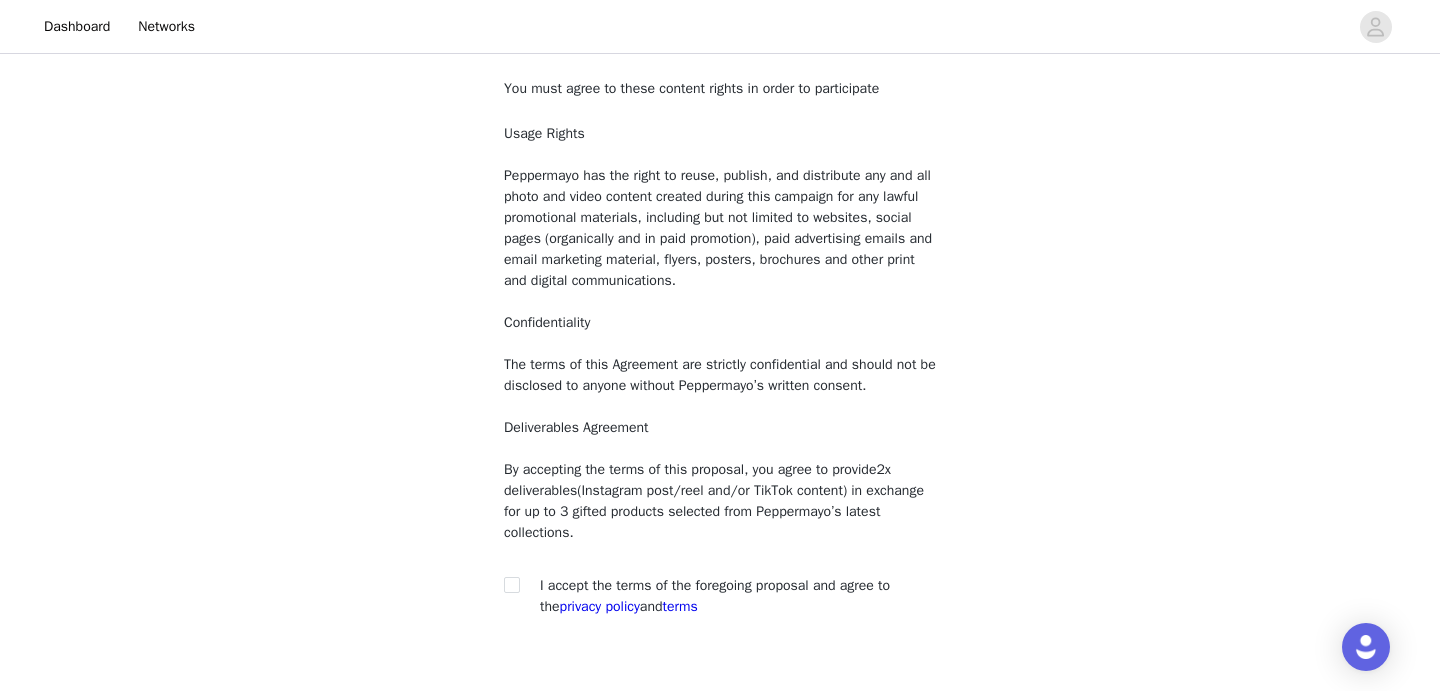 click on "You must agree to these content rights in order to participate       Usage Rights   Peppermayo has the right to reuse, publish, and distribute any and all photo and video content created during this campaign for any lawful promotional materials, including but not limited to websites, social pages (organically and in paid promotion), paid advertising emails and email marketing material, flyers, posters, brochures and other print and digital communications.   Confidentiality   The terms of this Agreement are strictly confidential and should not be disclosed to anyone without Peppermayo’s written consent.
Deliverables Agreement
By accepting the terms of this proposal, you agree to provide  2x deliverables  (Instagram post/reel and/or TikTok content) in exchange for up to 3 gifted products selected from Peppermayo’s latest collections.
I accept the terms of the foregoing proposal and agree to the
terms" at bounding box center (720, 363) 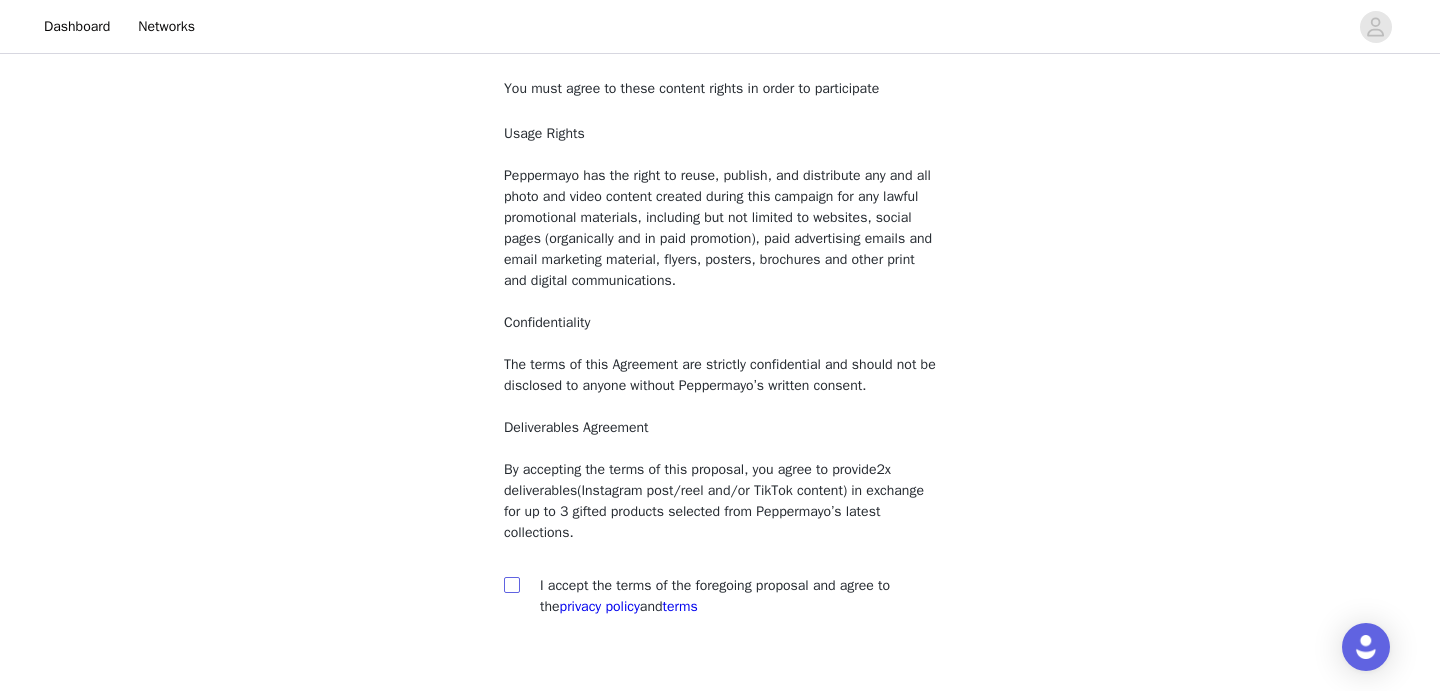 click at bounding box center (511, 584) 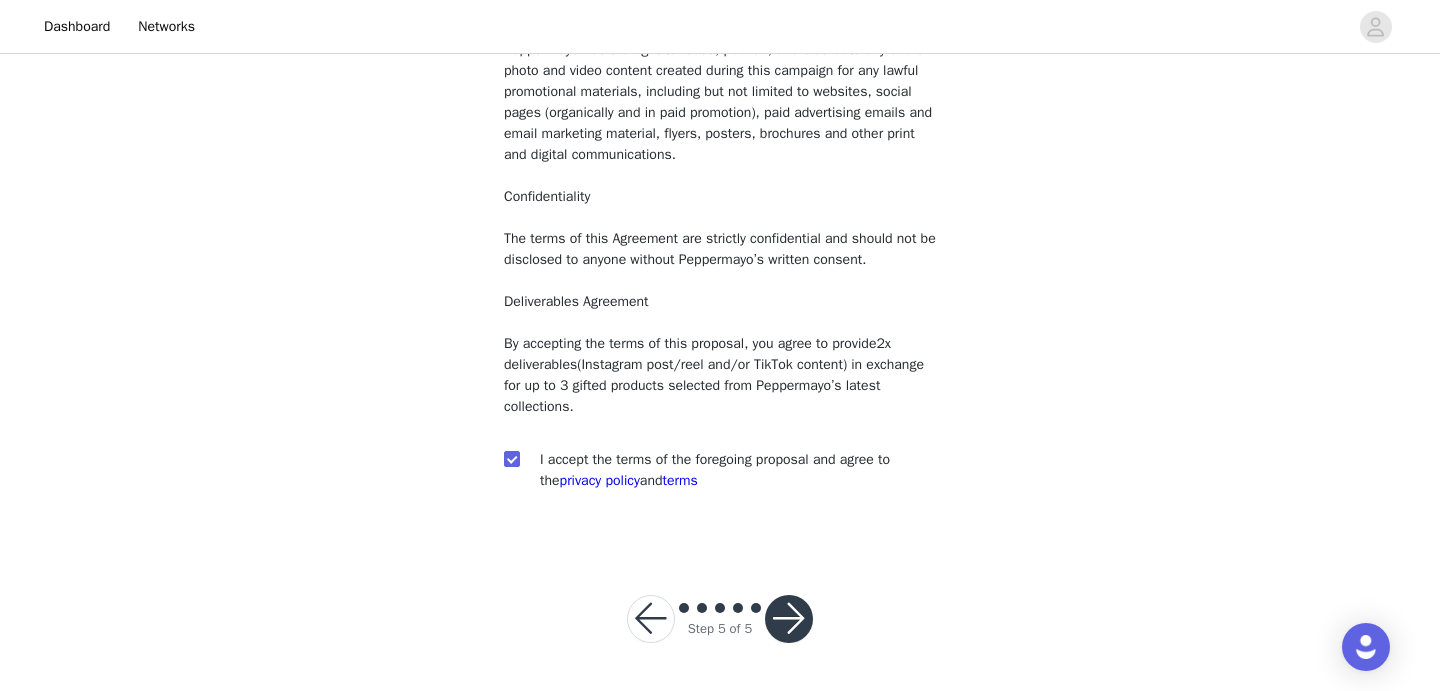 scroll, scrollTop: 233, scrollLeft: 0, axis: vertical 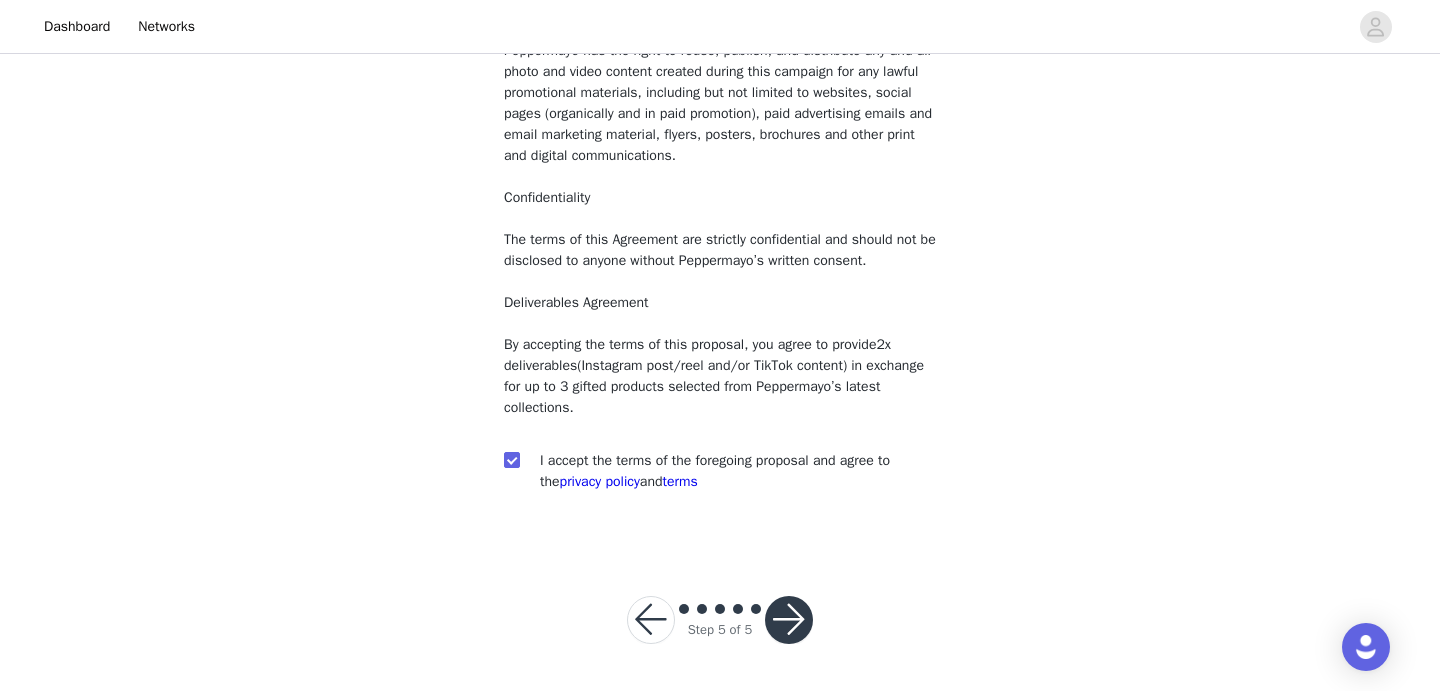 click at bounding box center (789, 620) 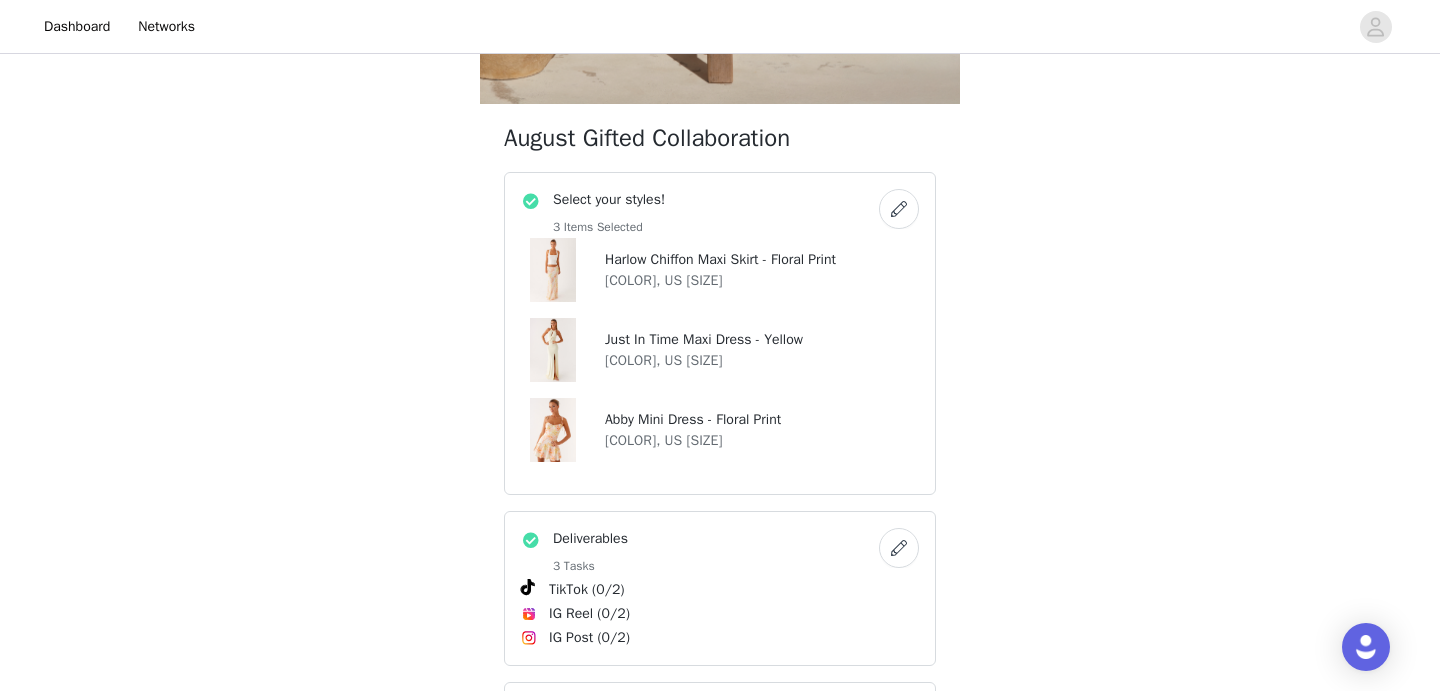 scroll, scrollTop: 623, scrollLeft: 0, axis: vertical 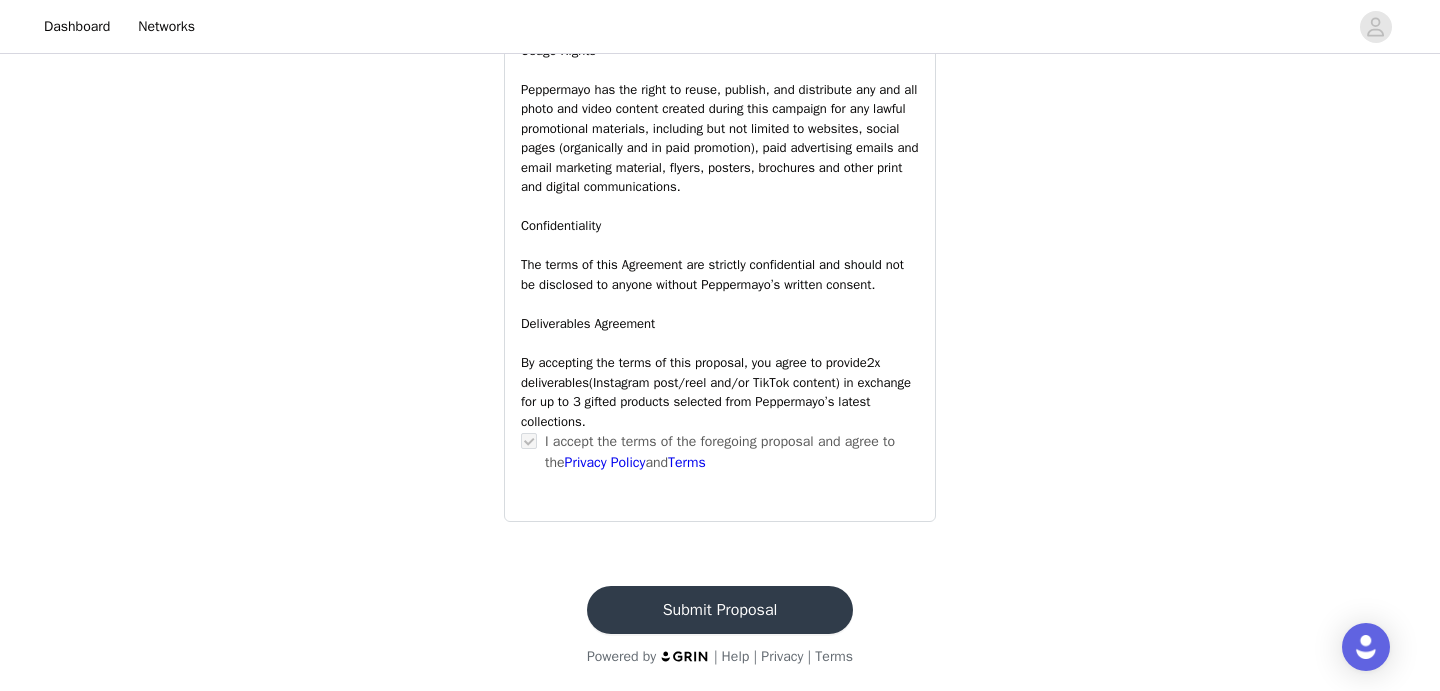 click on "Submit Proposal" at bounding box center [720, 610] 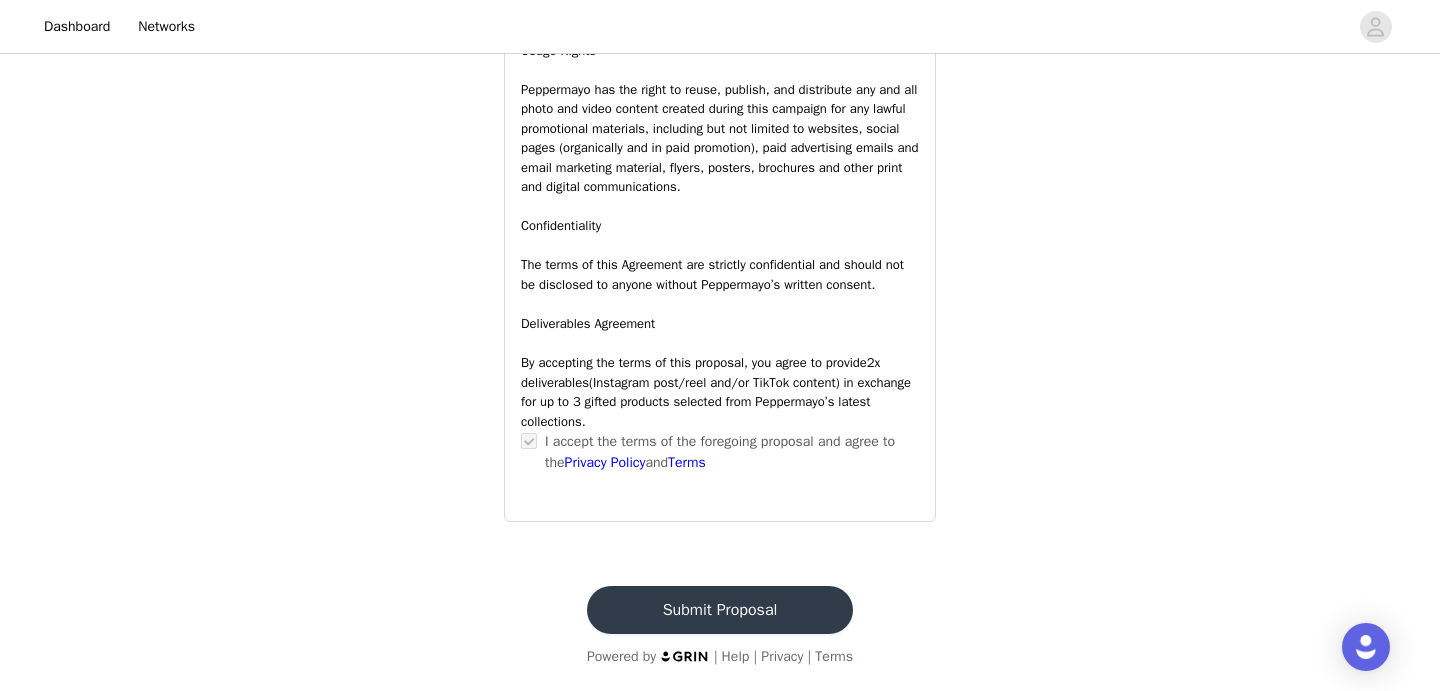 scroll, scrollTop: 0, scrollLeft: 0, axis: both 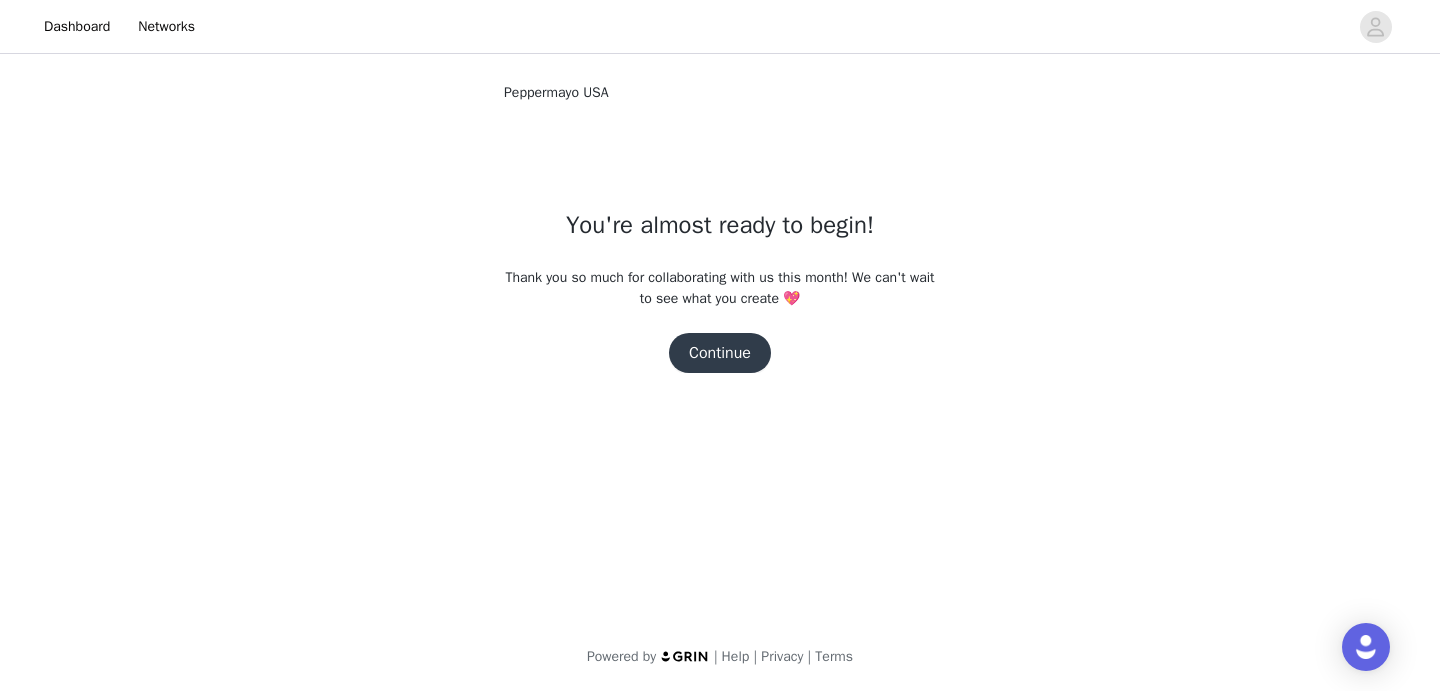 click on "Continue" at bounding box center (720, 353) 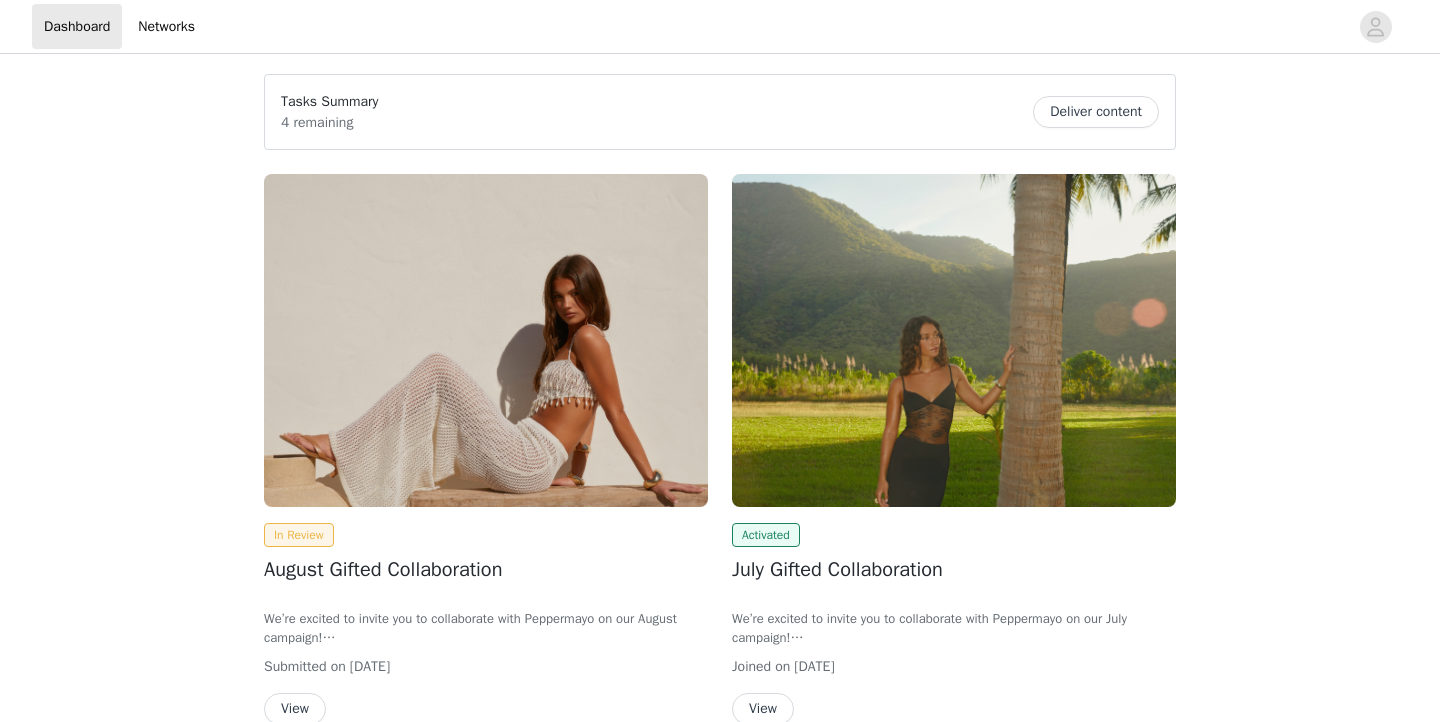 scroll, scrollTop: 0, scrollLeft: 0, axis: both 